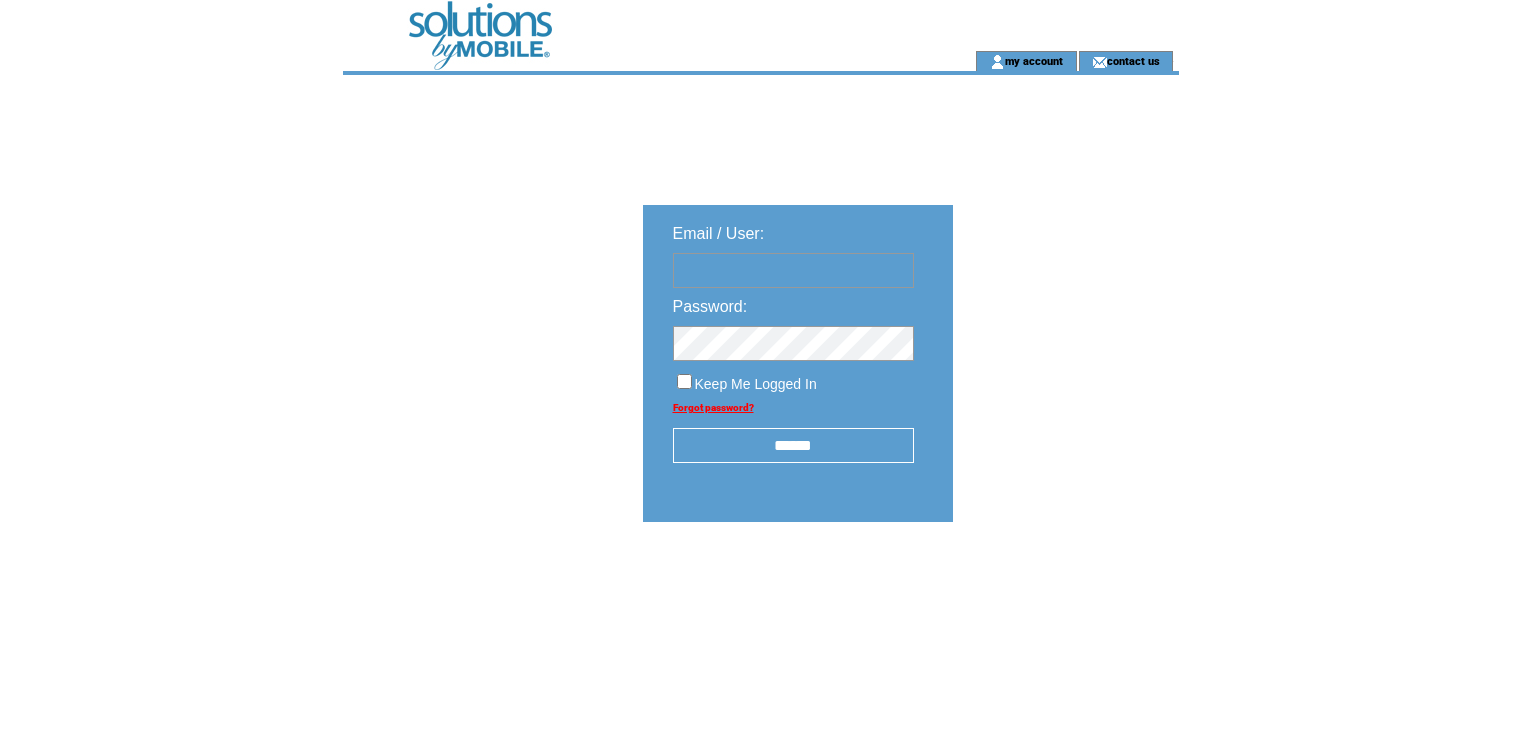 scroll, scrollTop: 0, scrollLeft: 0, axis: both 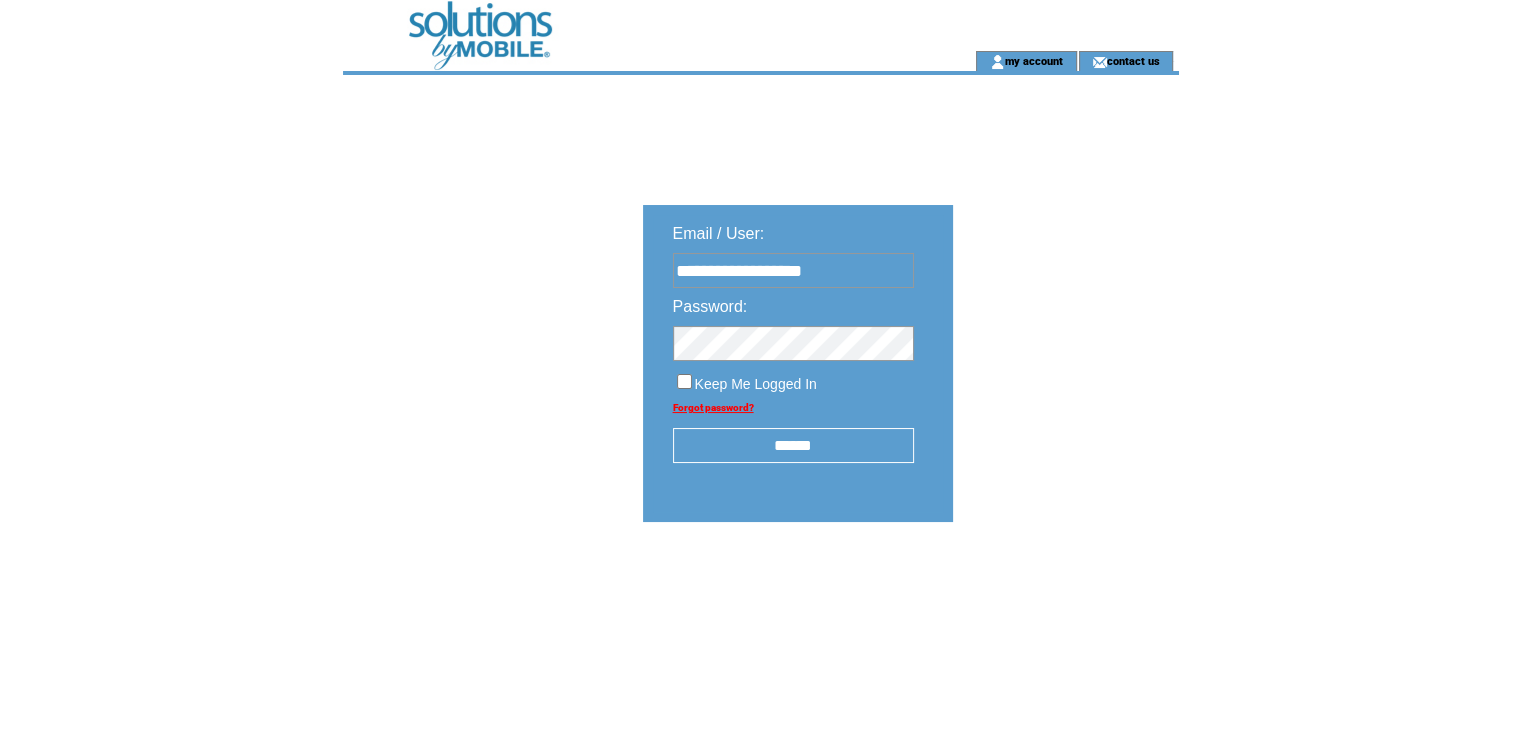 type on "**********" 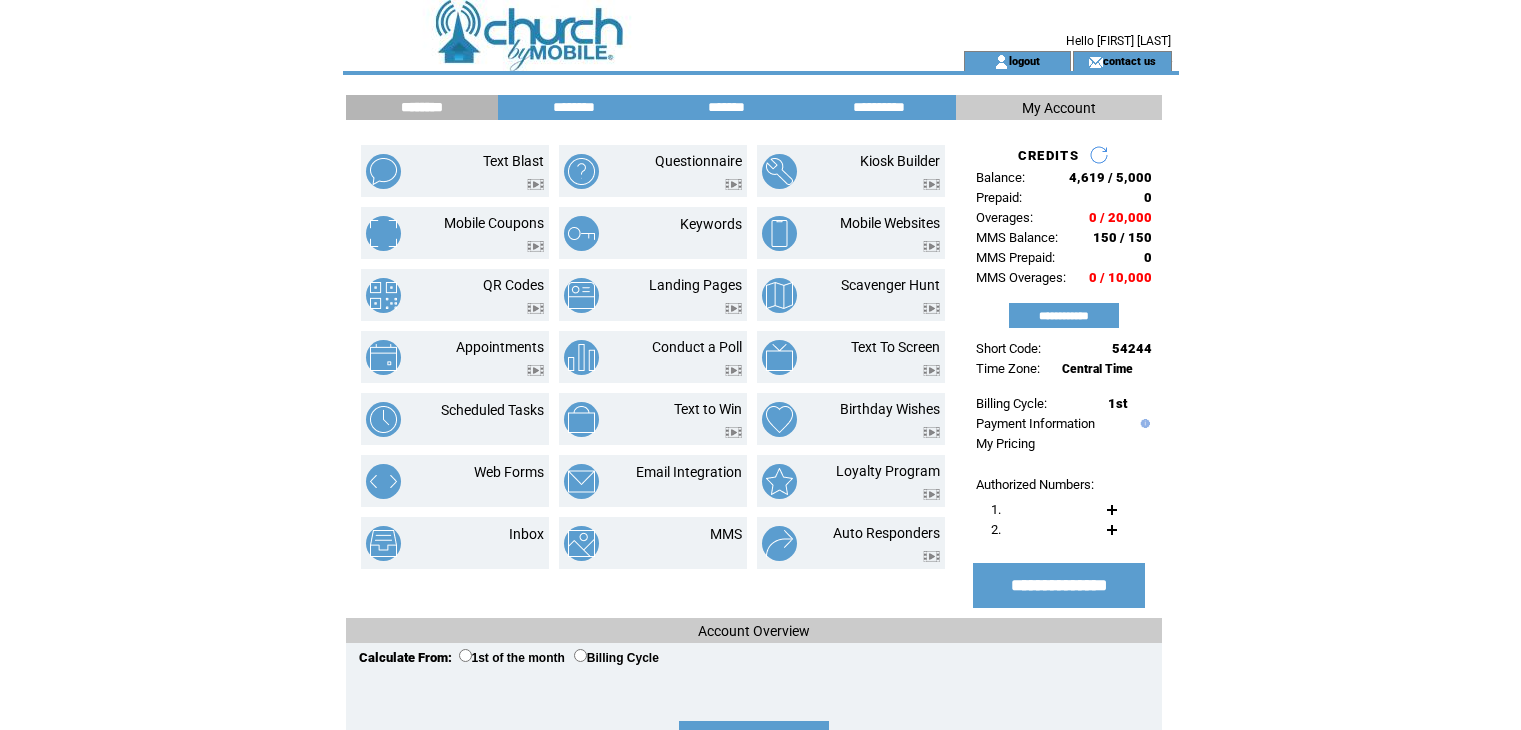 scroll, scrollTop: 0, scrollLeft: 0, axis: both 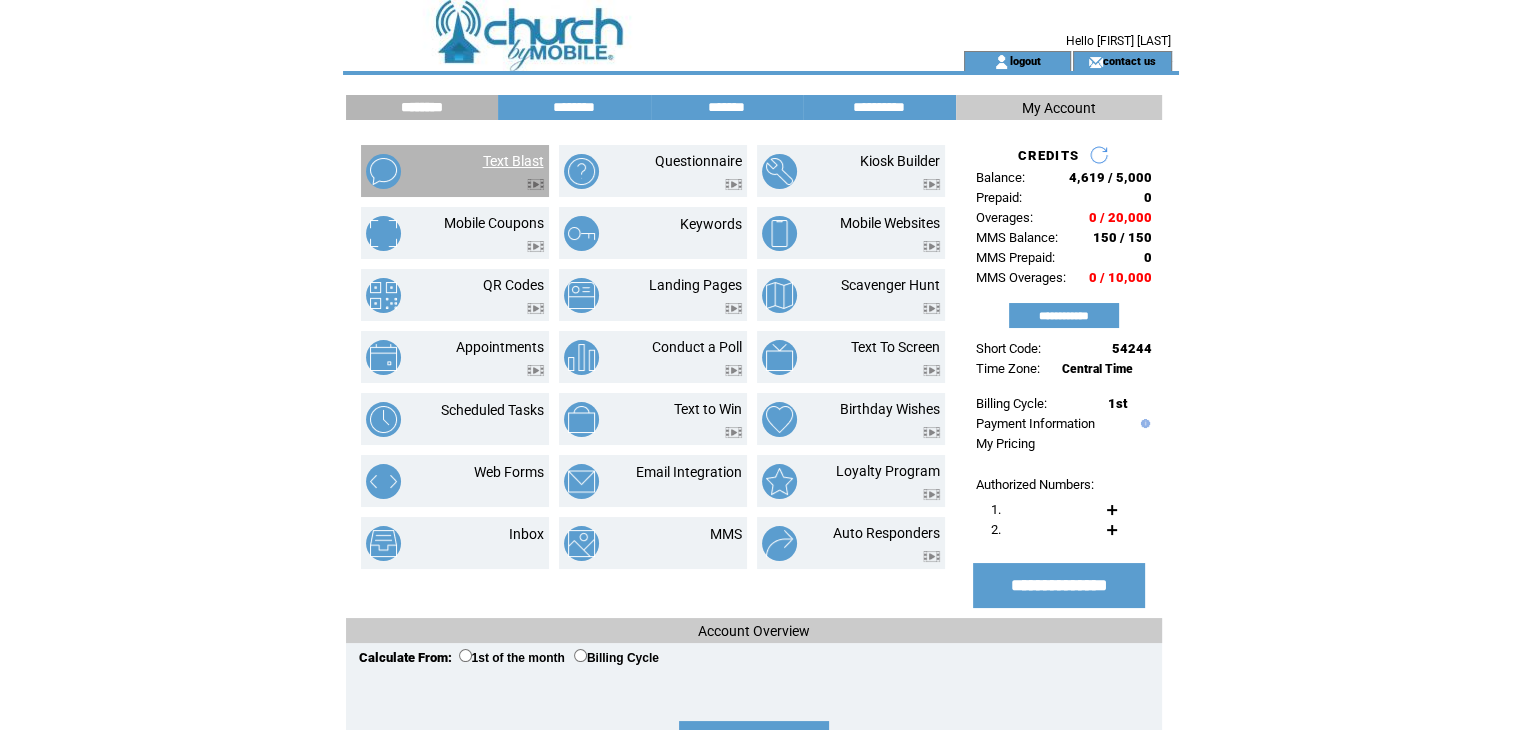 click on "Text Blast" at bounding box center (513, 161) 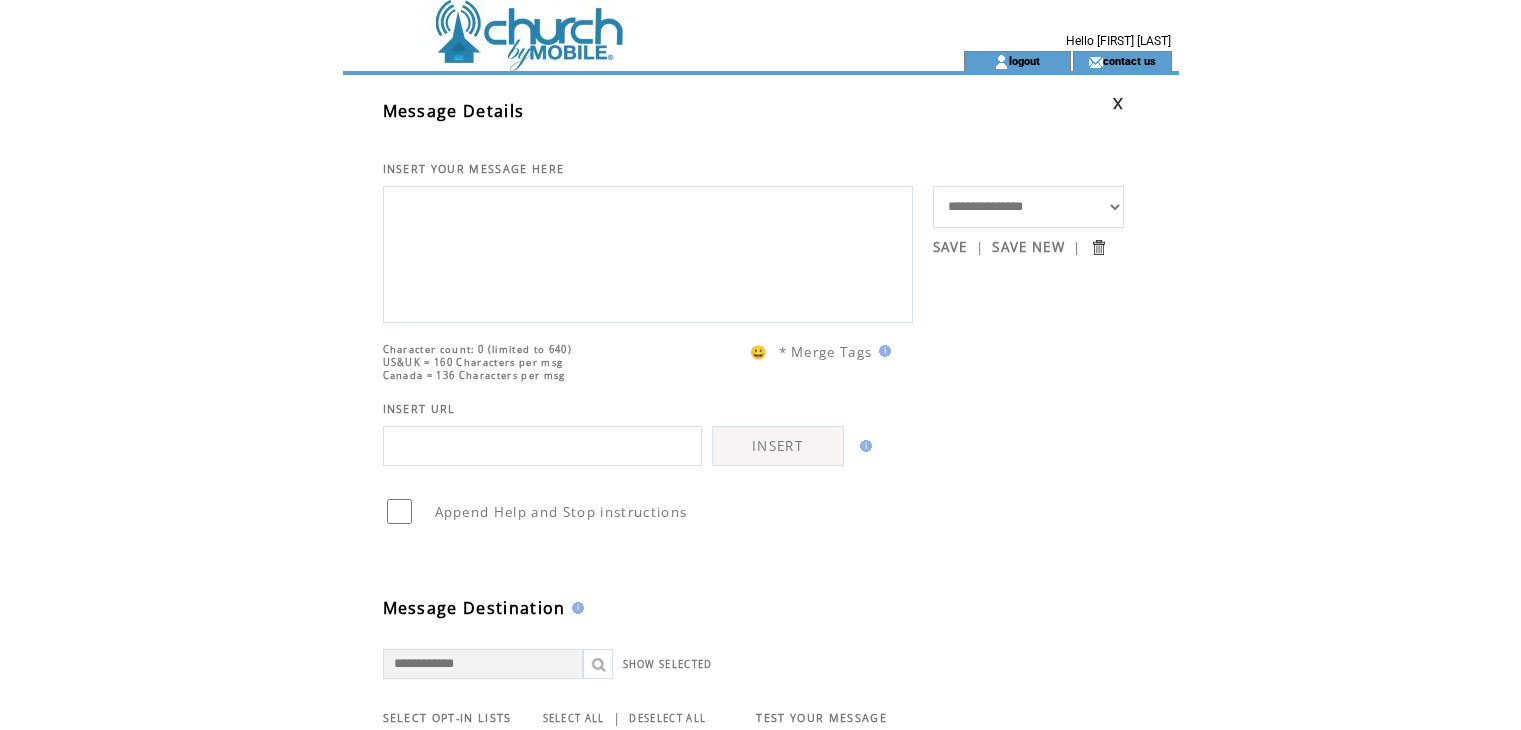 scroll, scrollTop: 0, scrollLeft: 0, axis: both 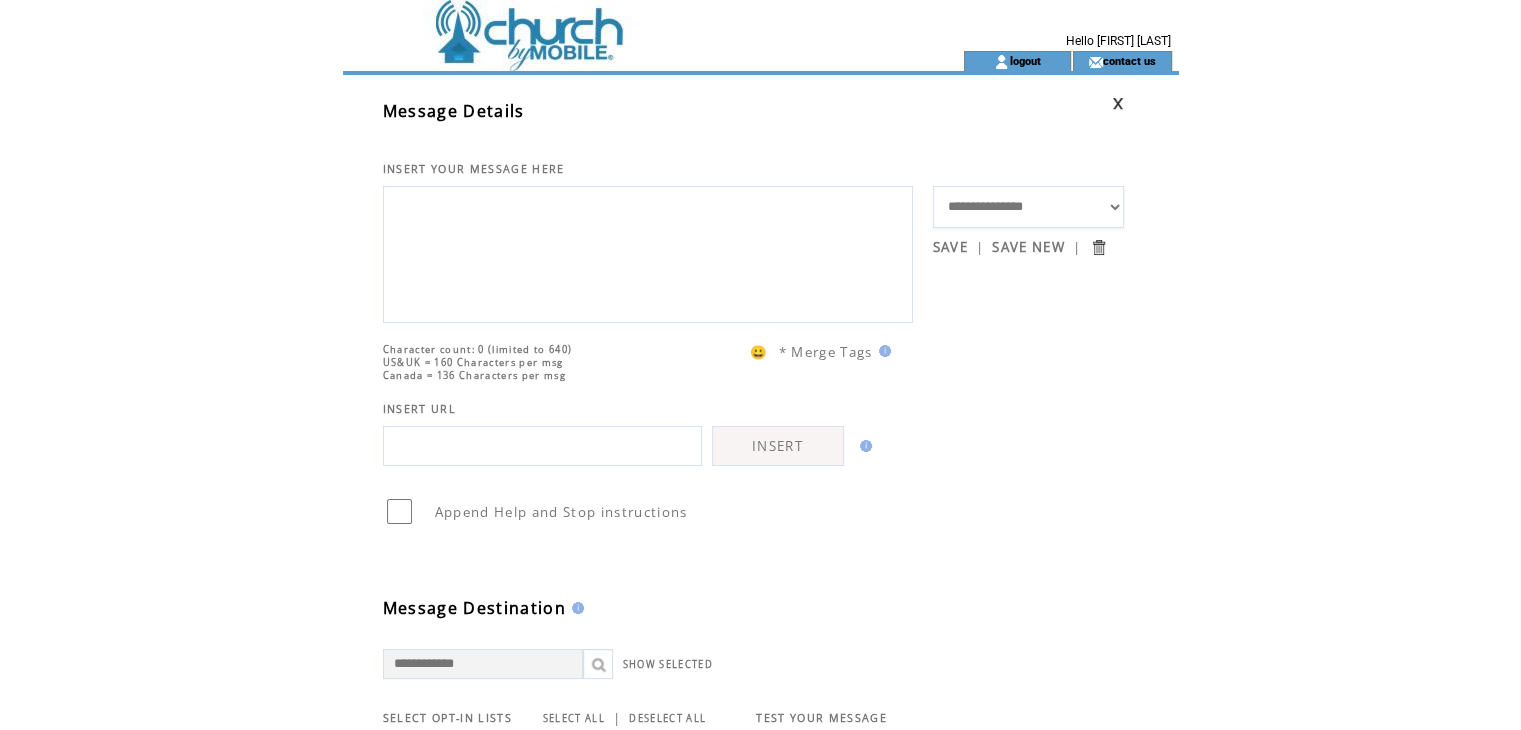 click on "**********" at bounding box center (1029, 207) 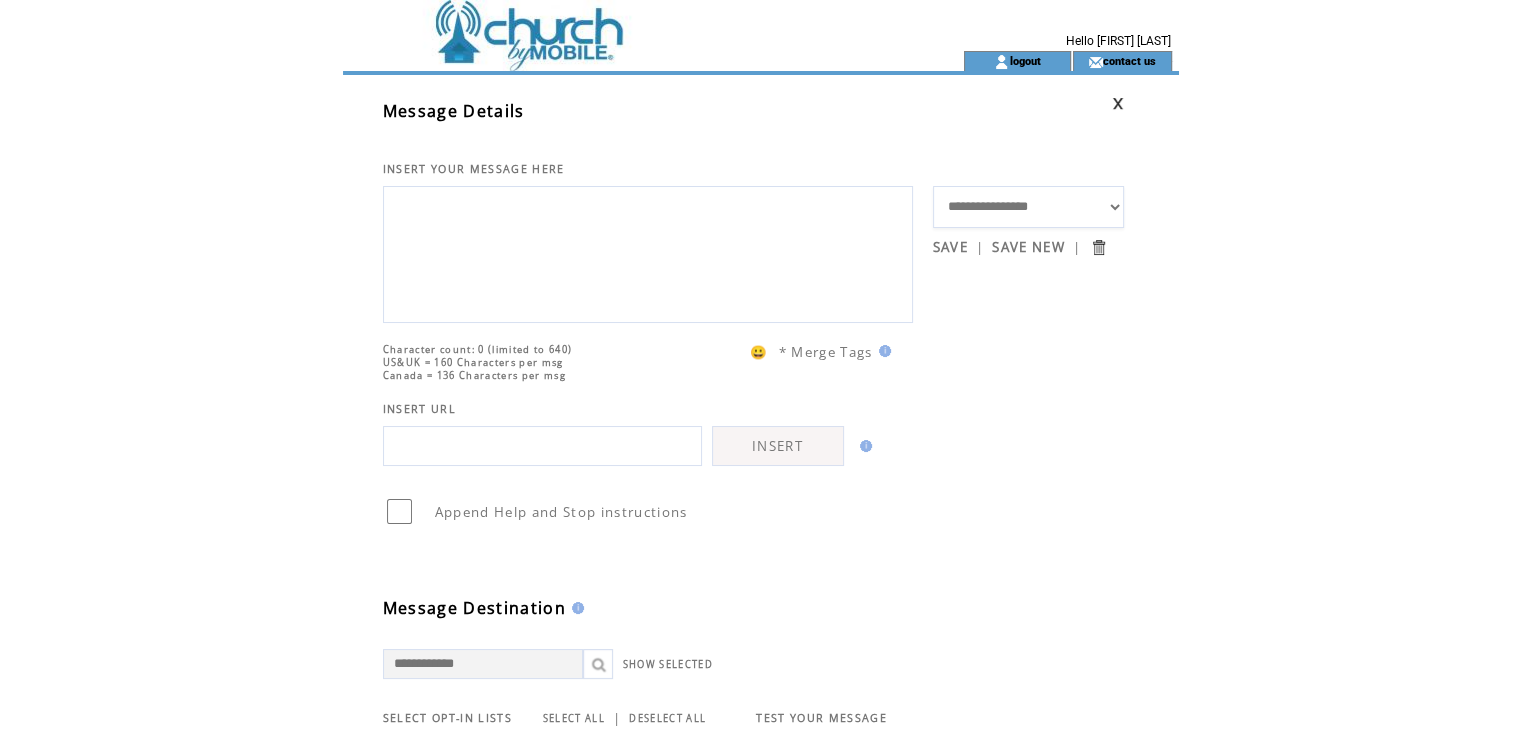 click on "**********" at bounding box center (1029, 207) 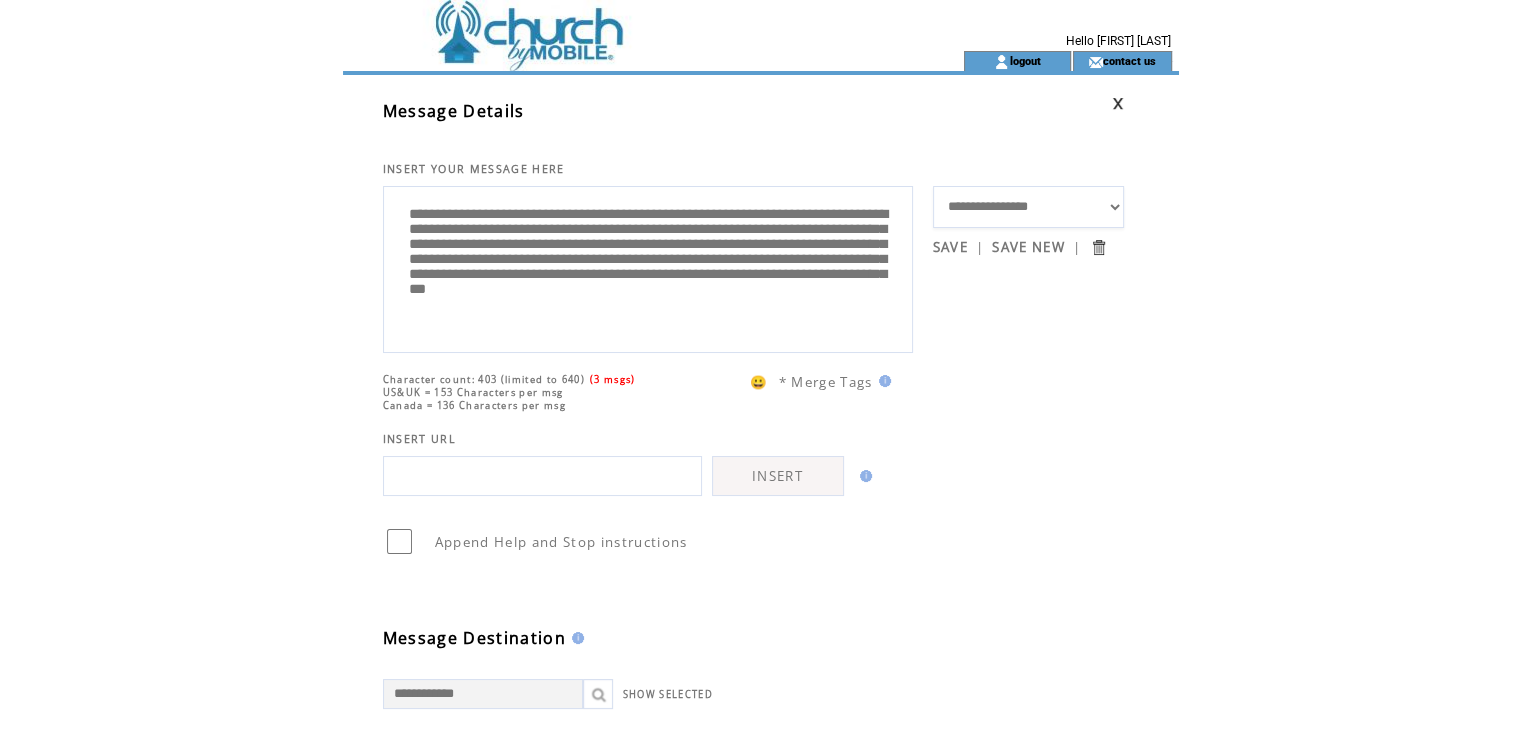 click on "**********" at bounding box center [648, 267] 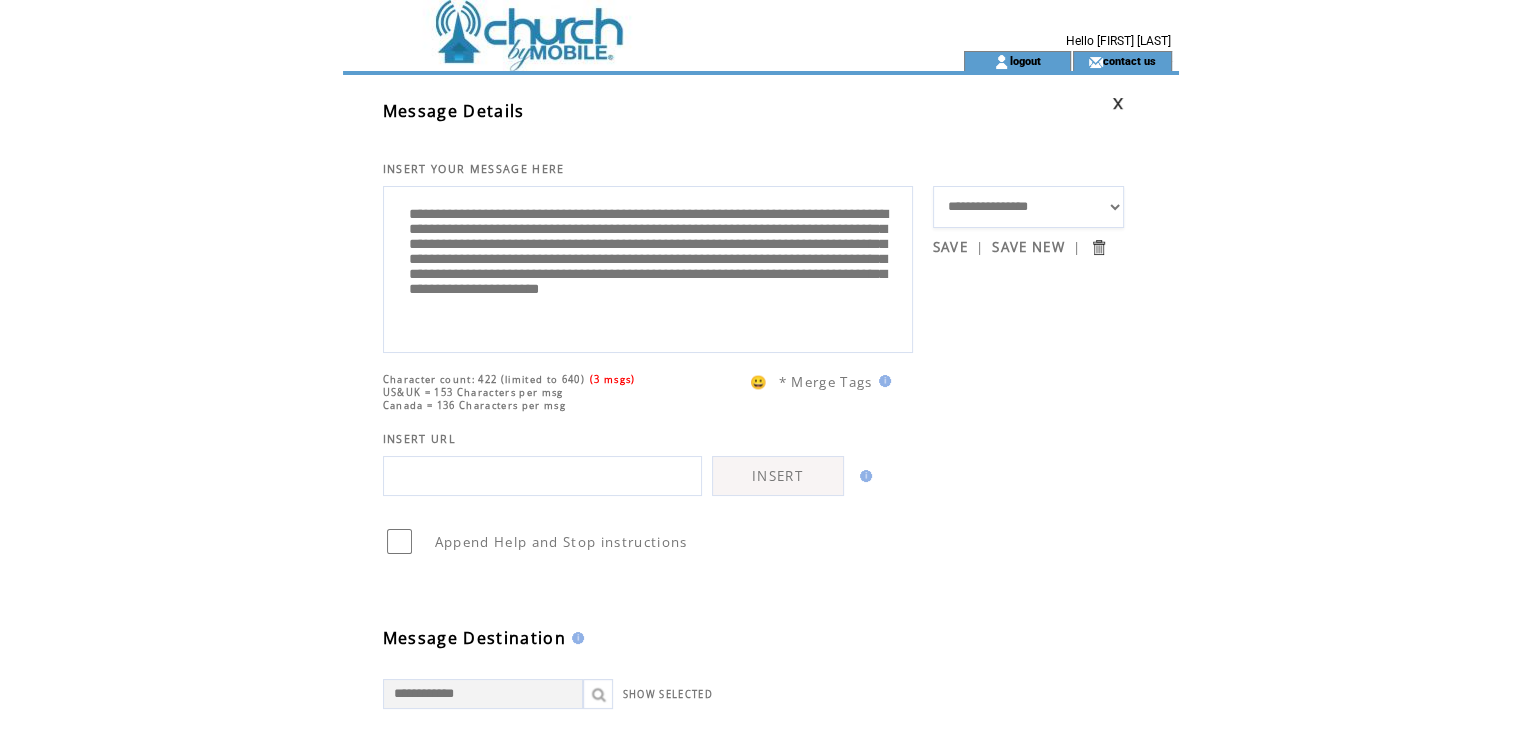 click on "**********" at bounding box center (648, 267) 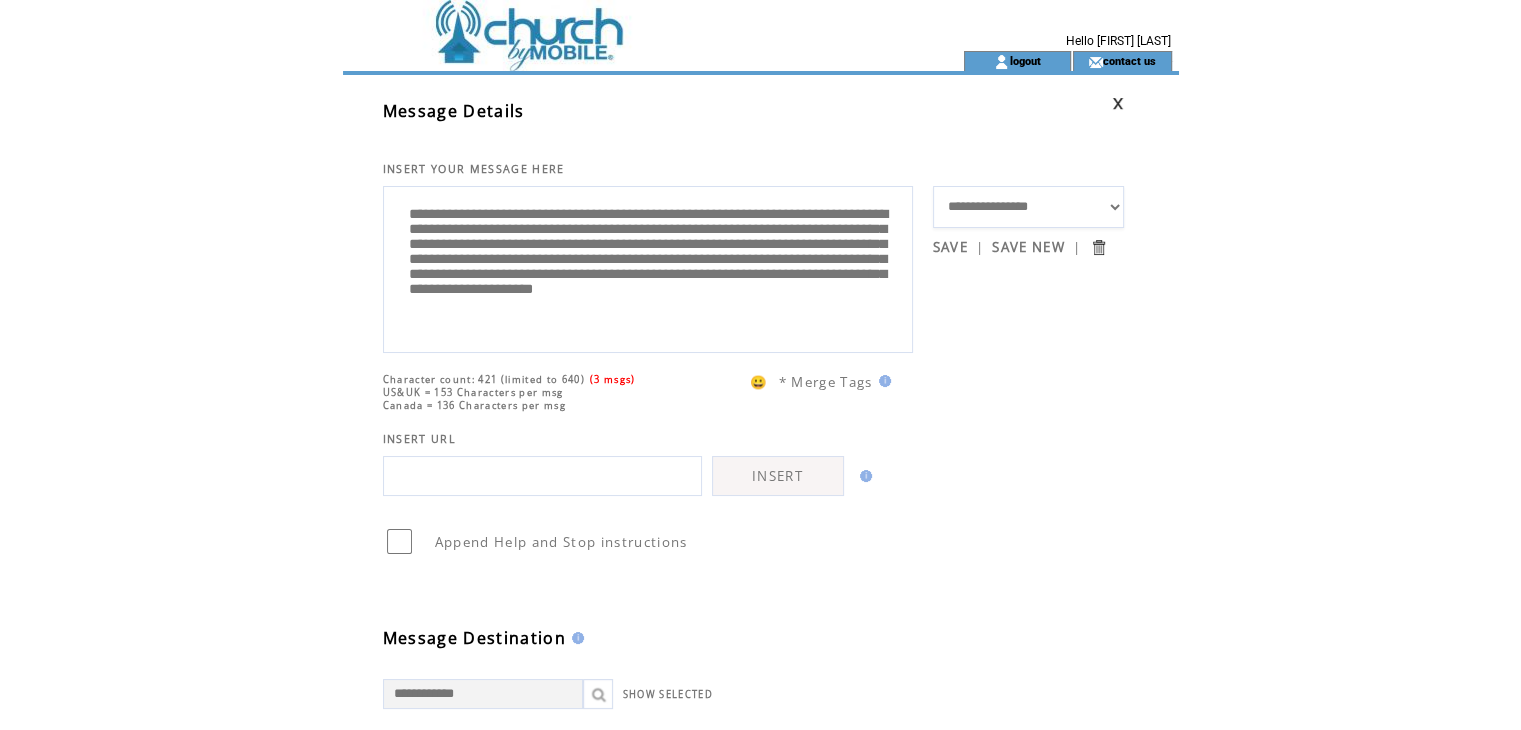 scroll, scrollTop: 40, scrollLeft: 0, axis: vertical 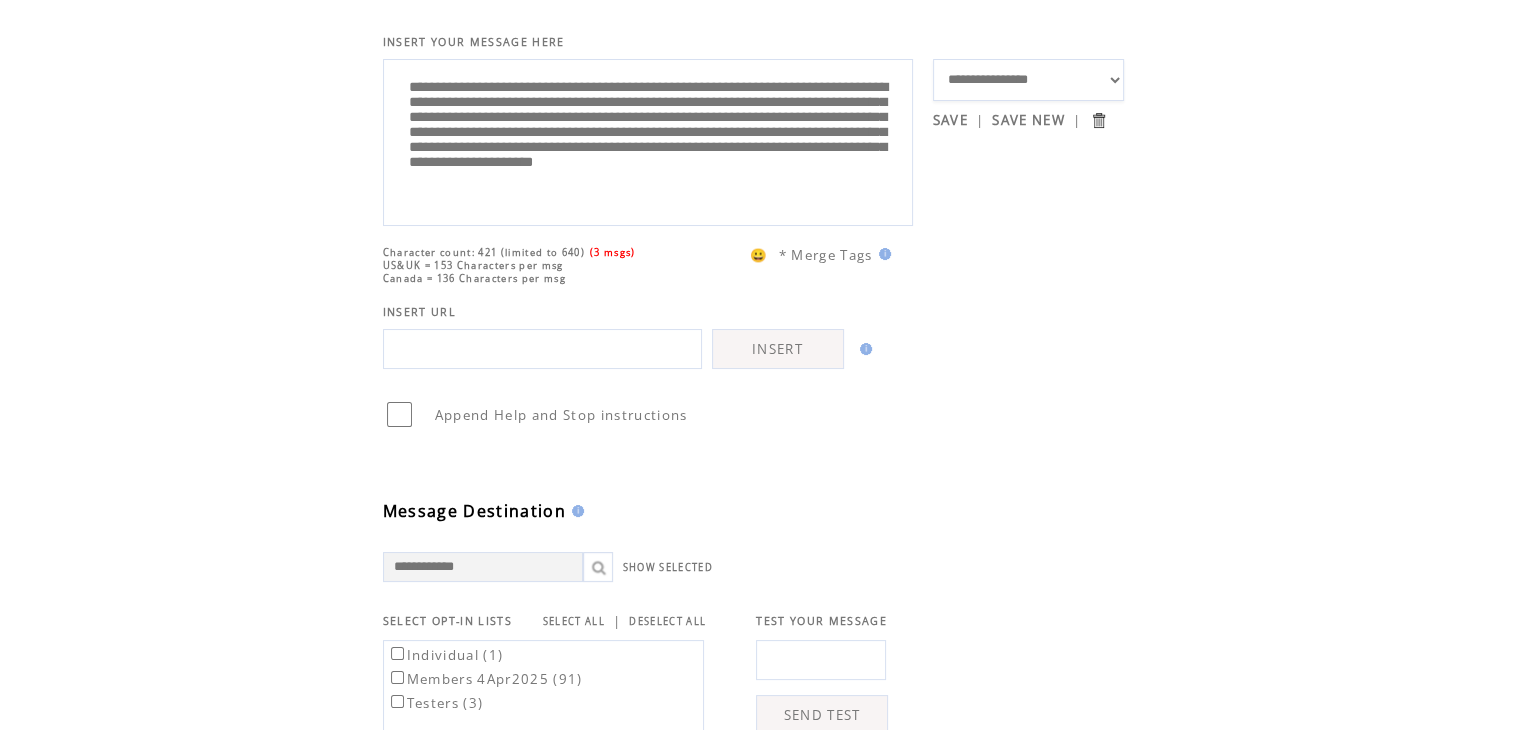 type on "**********" 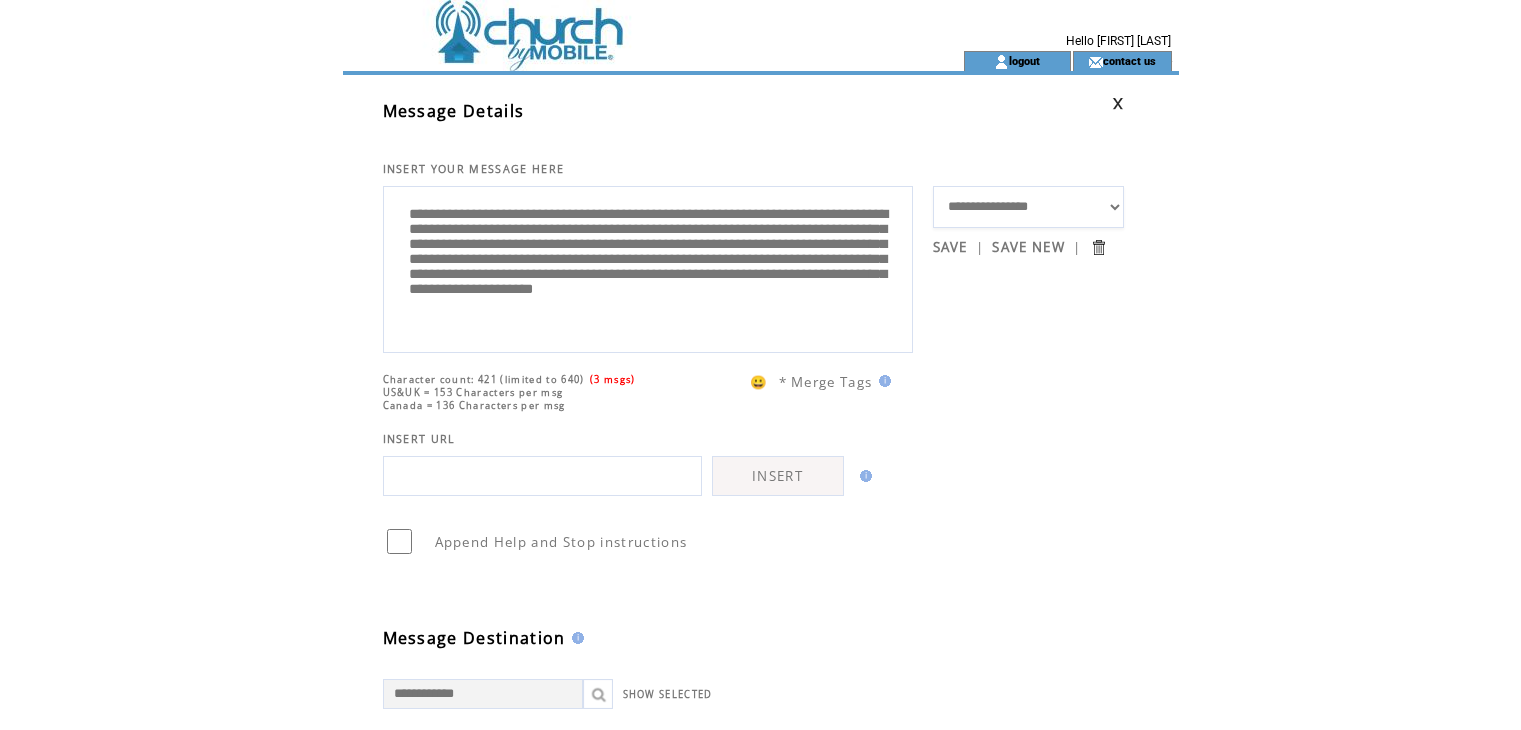 scroll, scrollTop: 0, scrollLeft: 0, axis: both 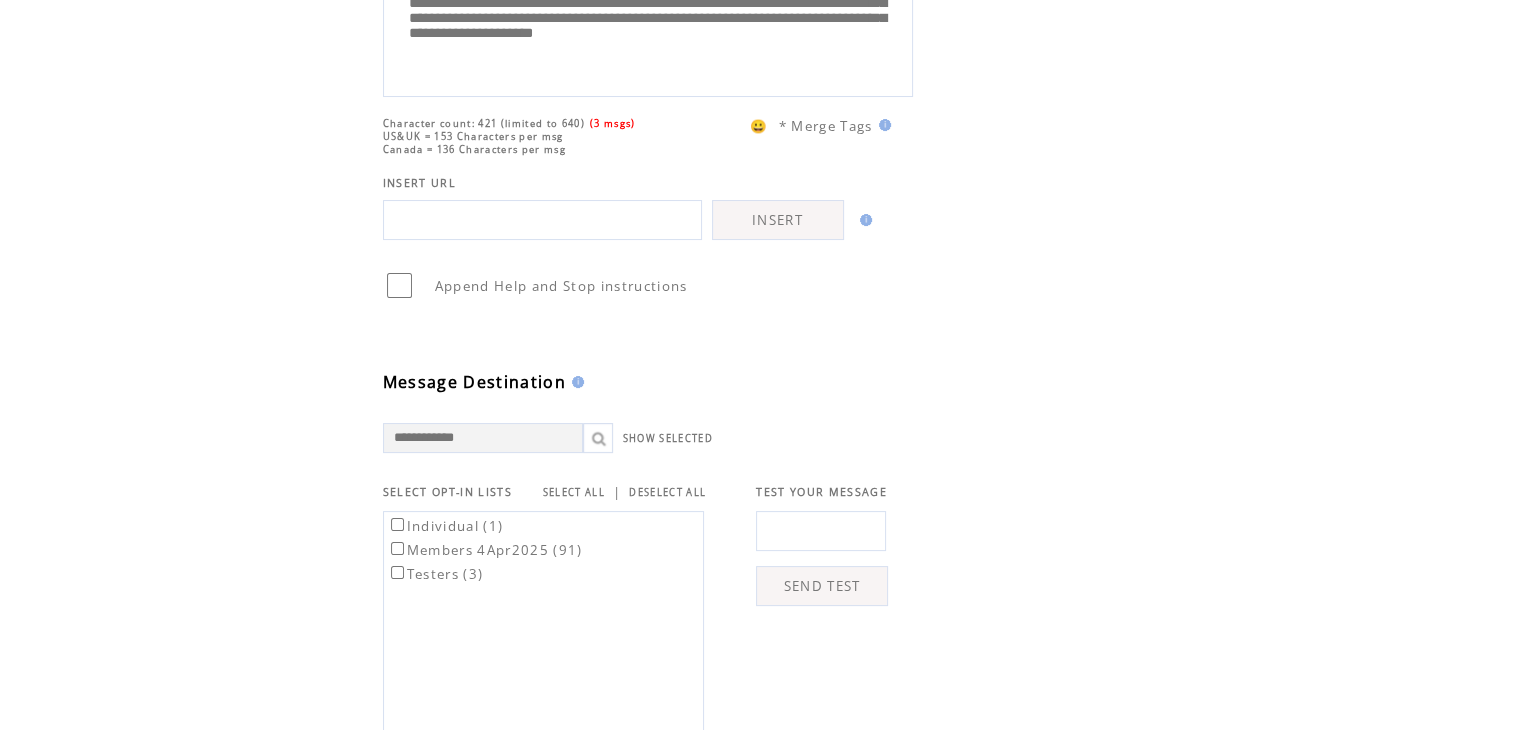 click on "Testers (3)" at bounding box center (435, 574) 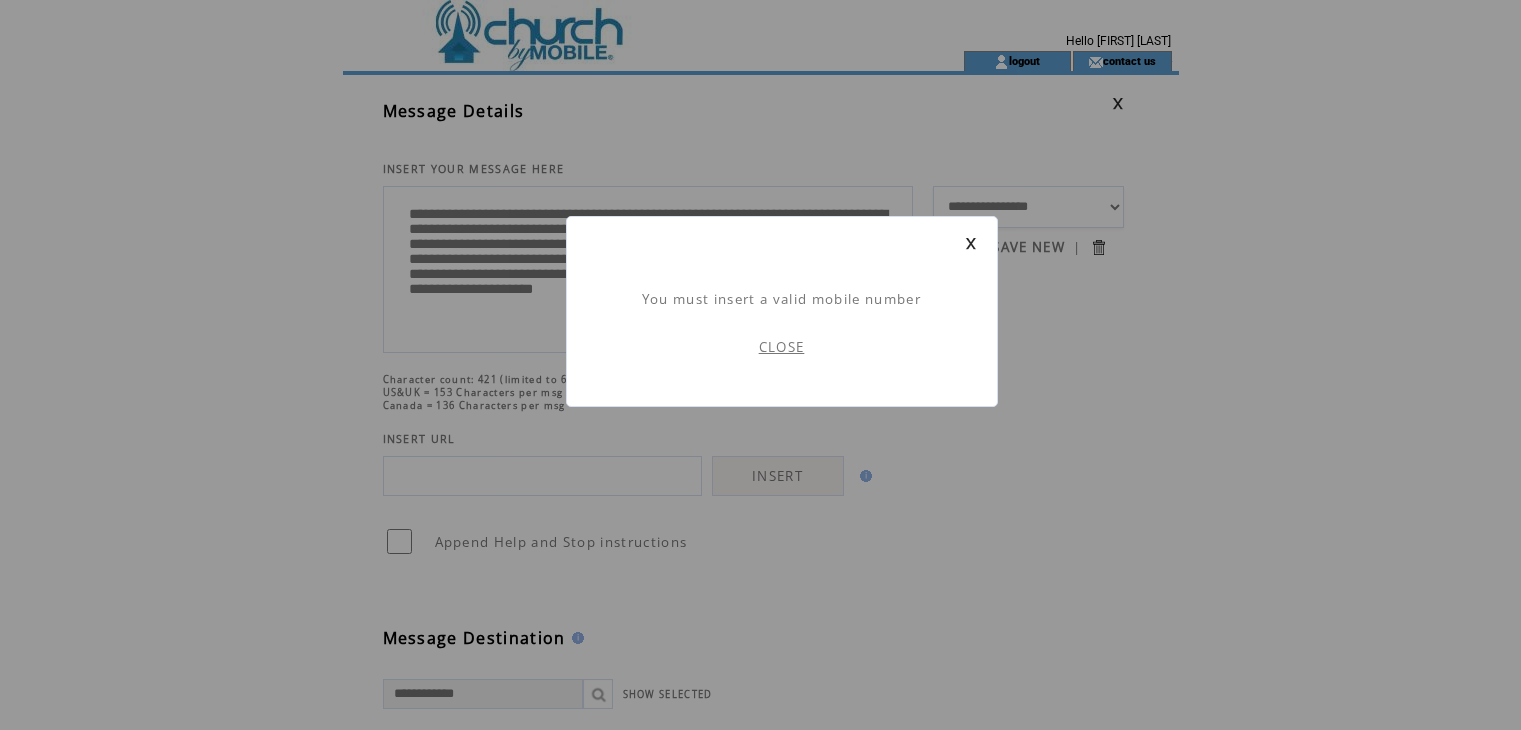 scroll, scrollTop: 0, scrollLeft: 0, axis: both 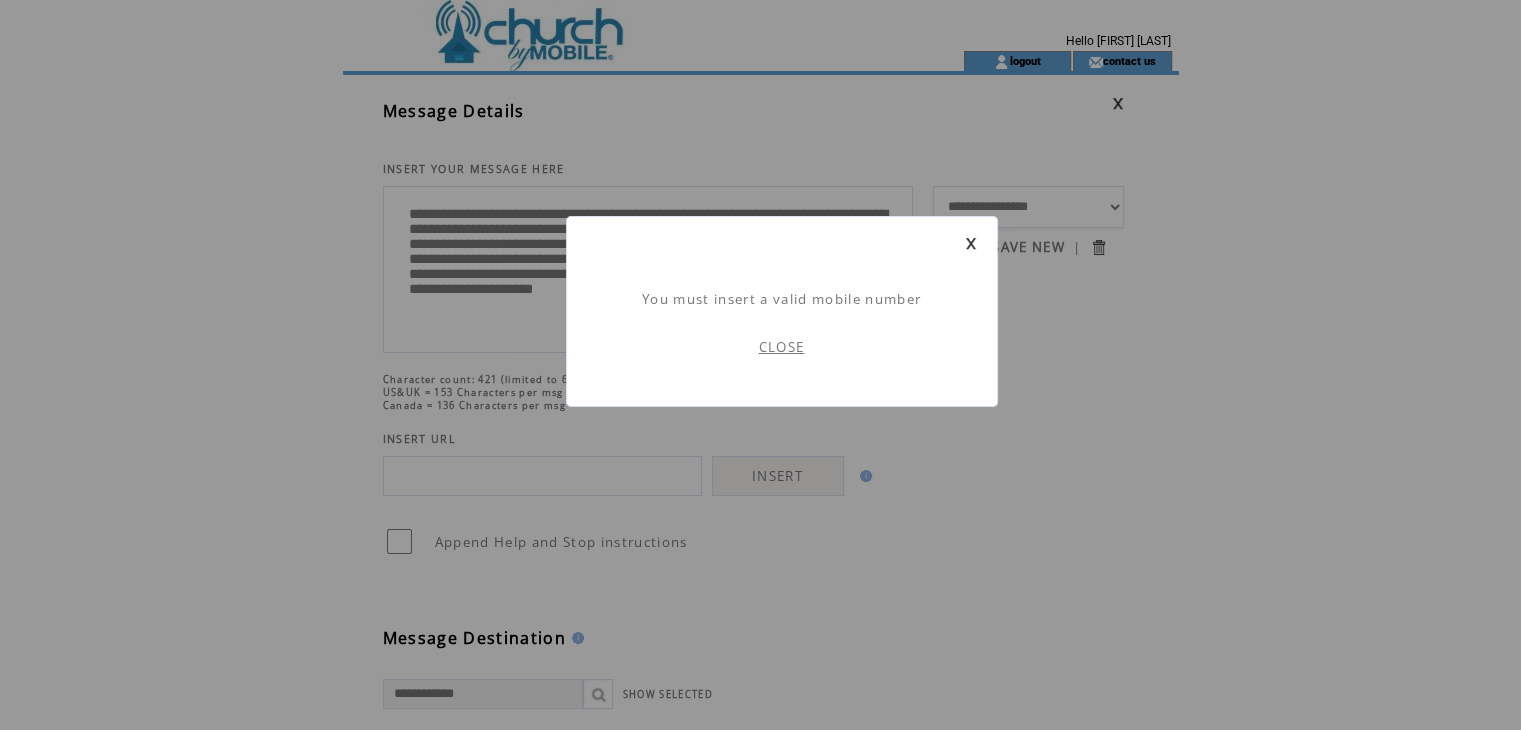 click on "CLOSE" at bounding box center [782, 347] 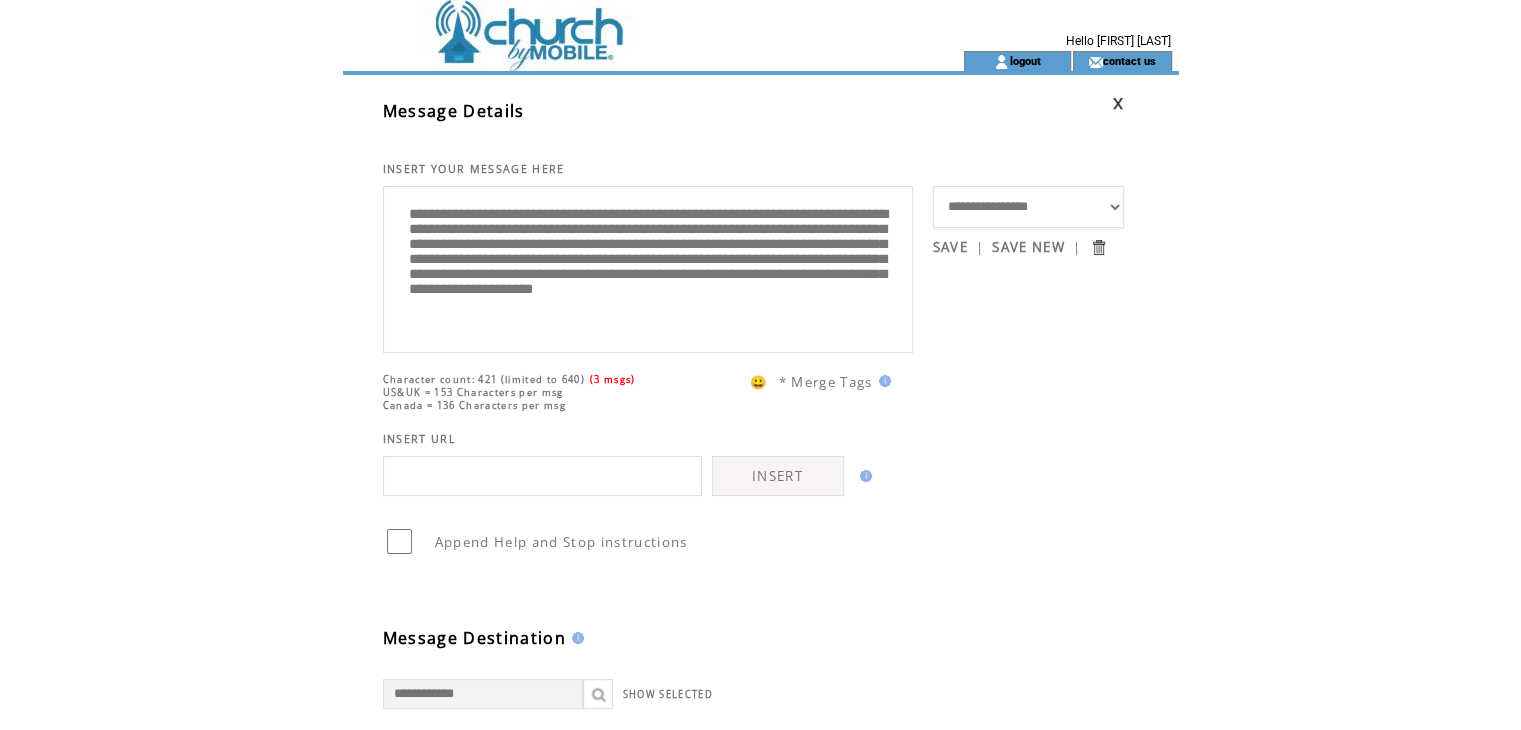 click on "Append Help and Stop instructions" at bounding box center [754, 526] 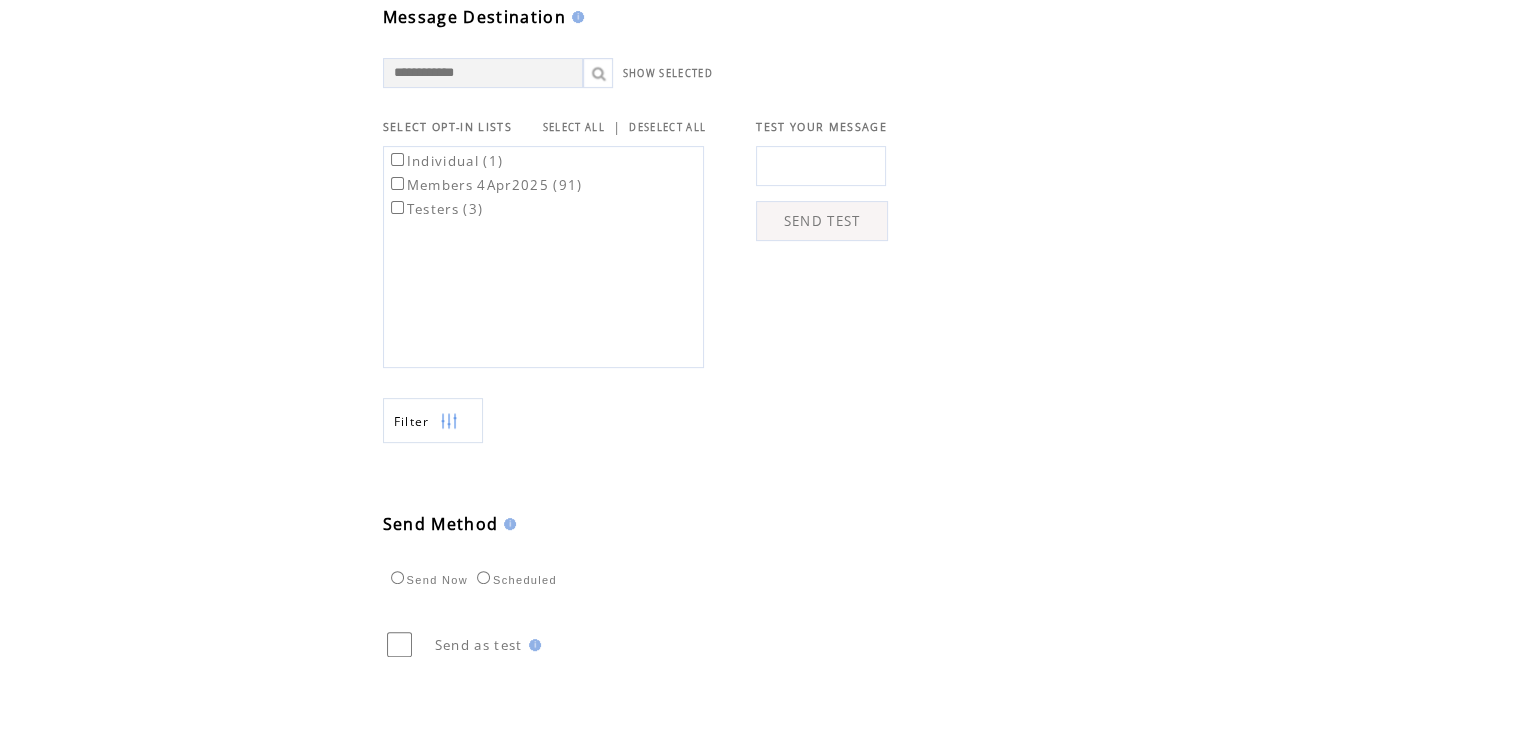scroll, scrollTop: 707, scrollLeft: 0, axis: vertical 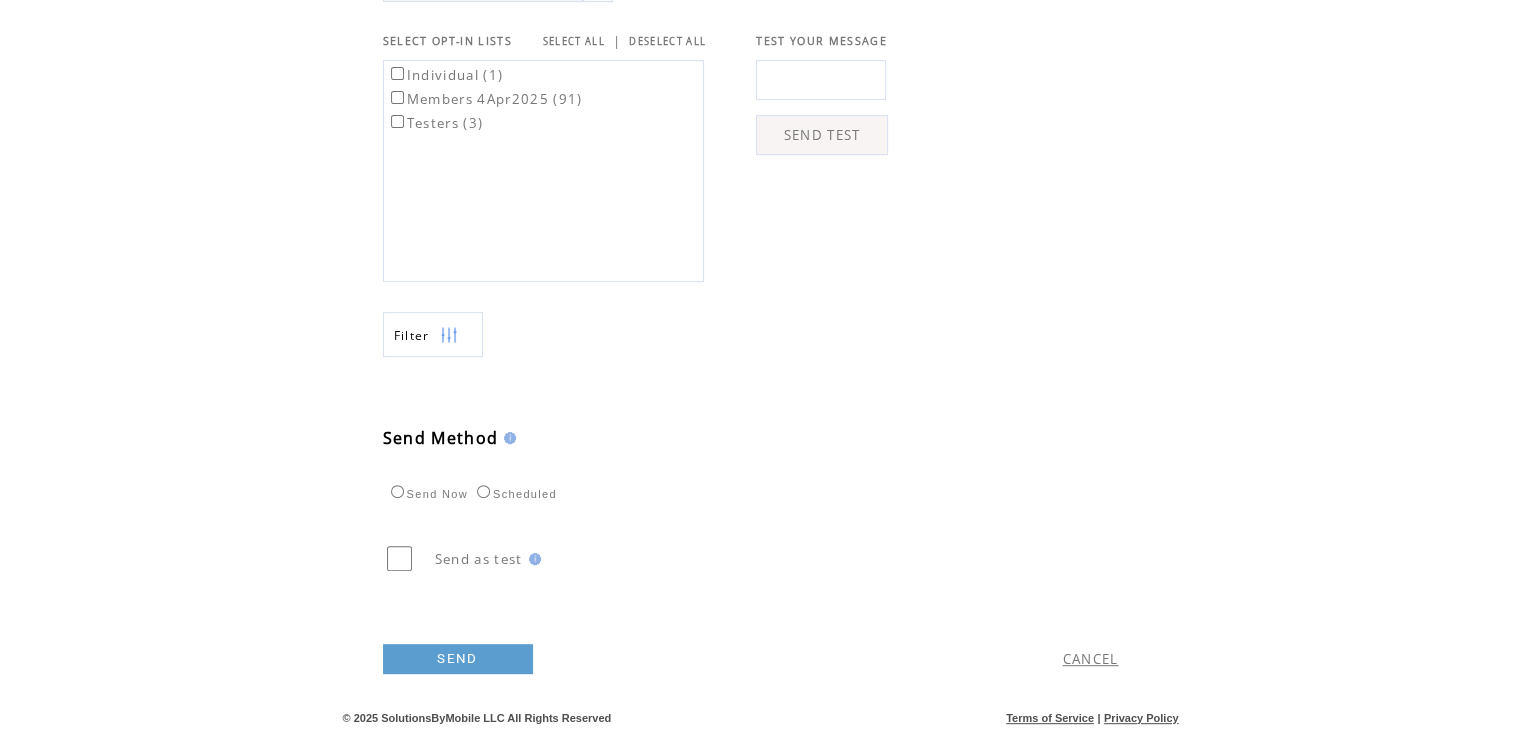 click on "SEND" at bounding box center (458, 659) 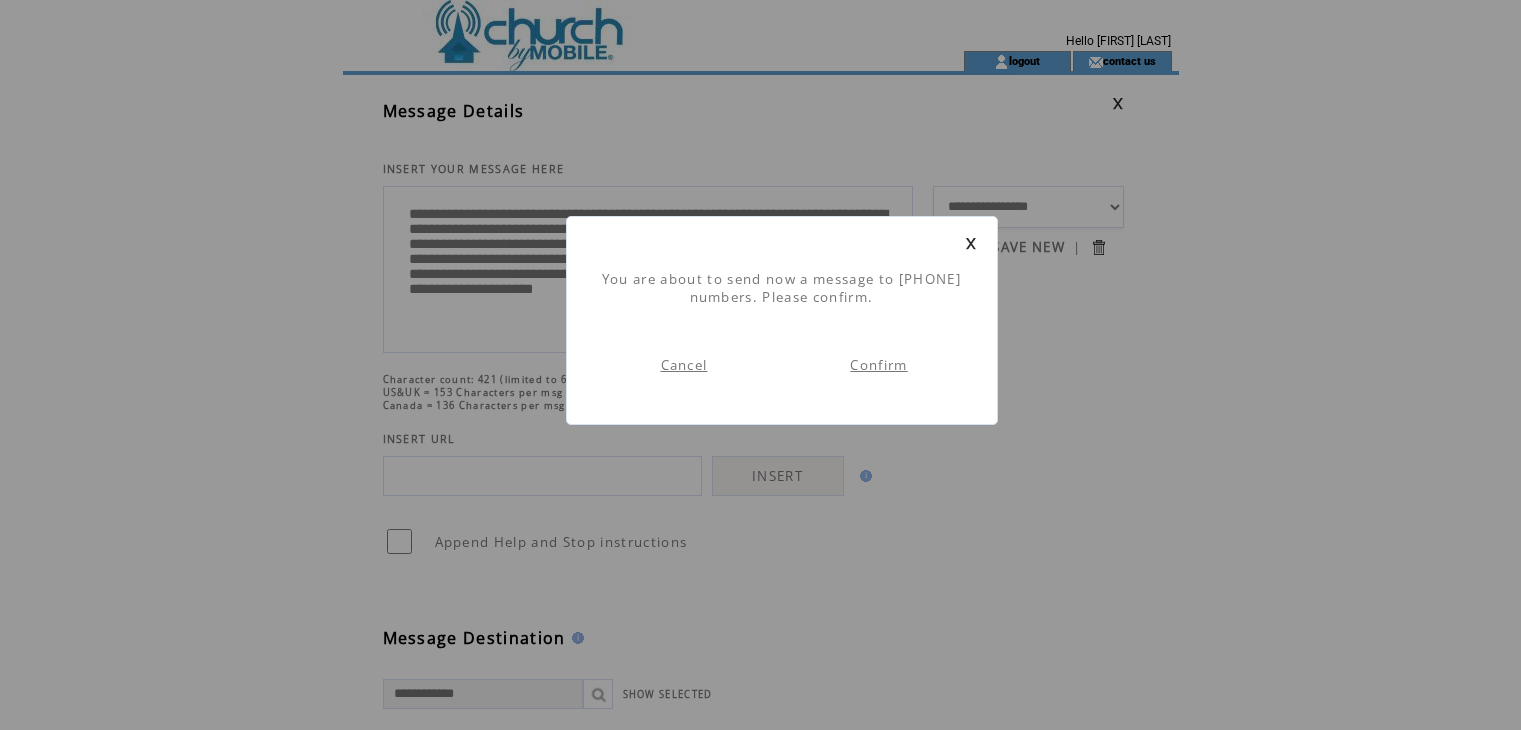 scroll, scrollTop: 0, scrollLeft: 0, axis: both 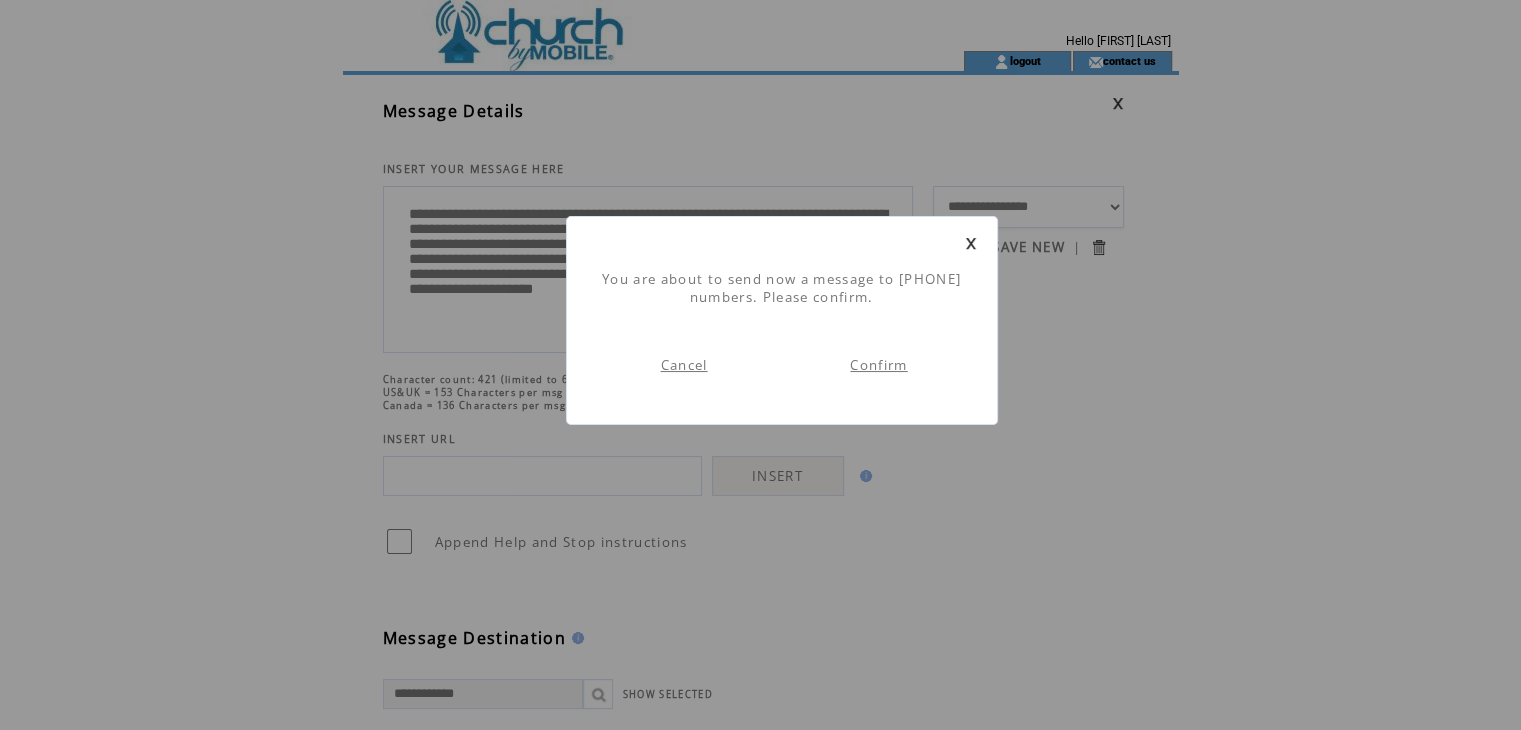 click on "Confirm" at bounding box center [878, 365] 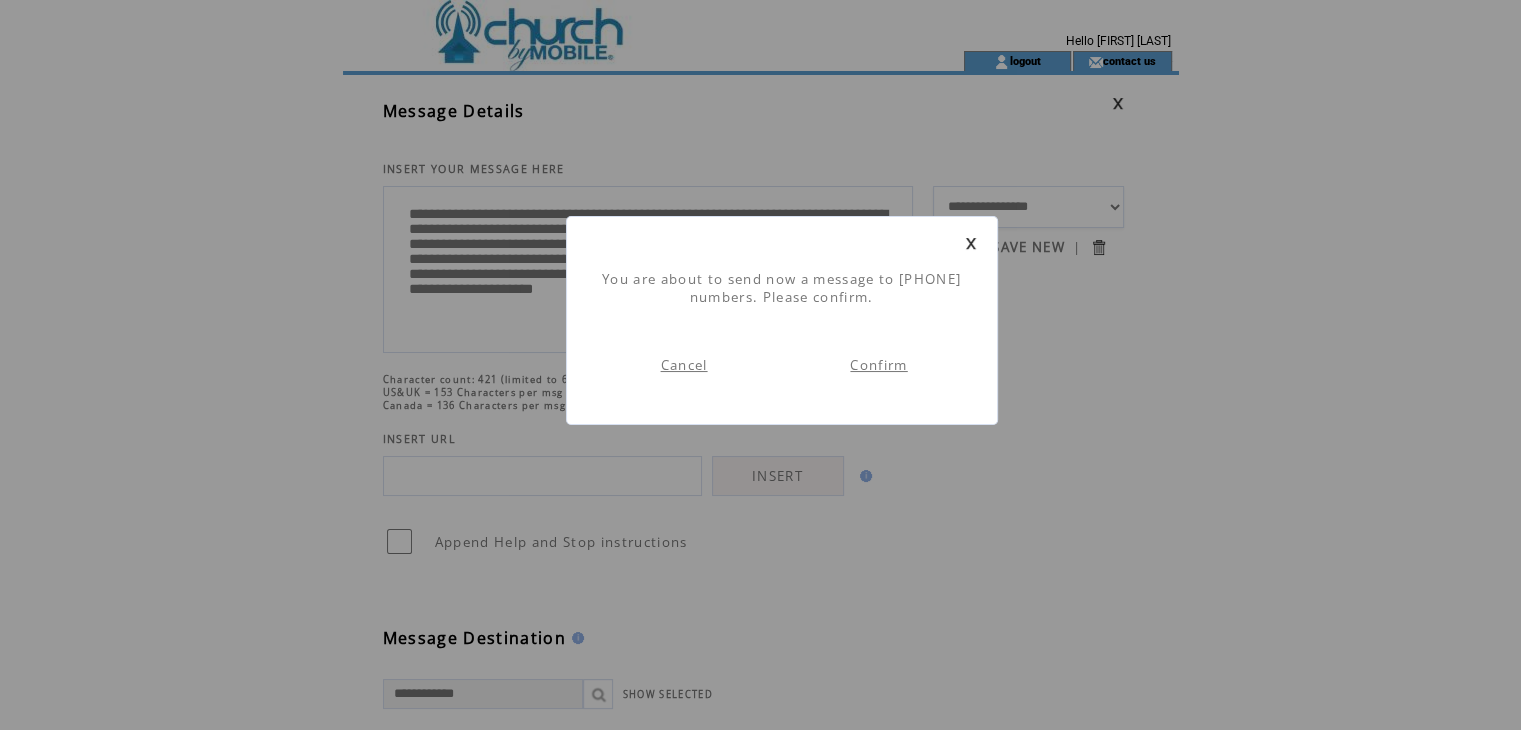 scroll, scrollTop: 0, scrollLeft: 0, axis: both 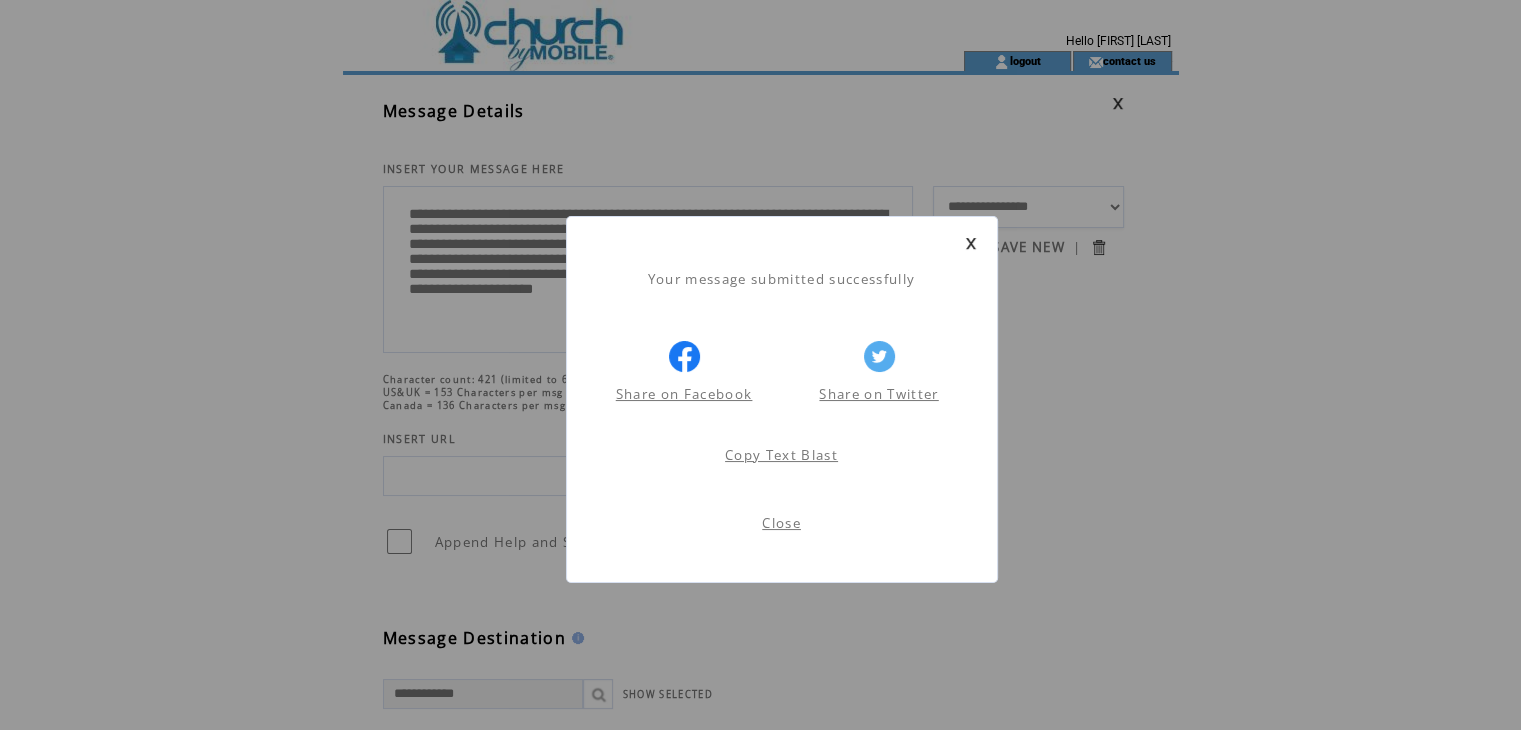 click on "Close" at bounding box center (782, 528) 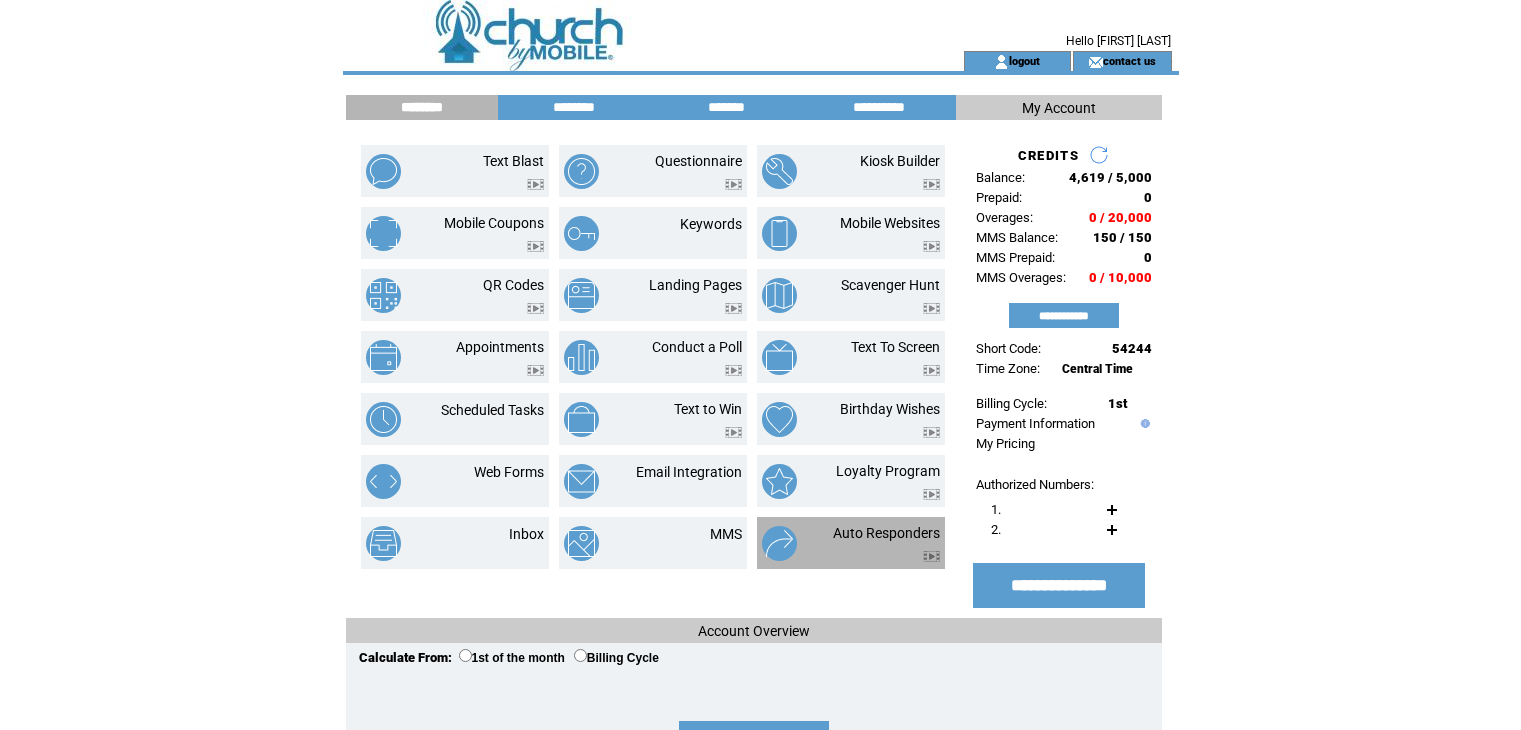 scroll, scrollTop: 0, scrollLeft: 0, axis: both 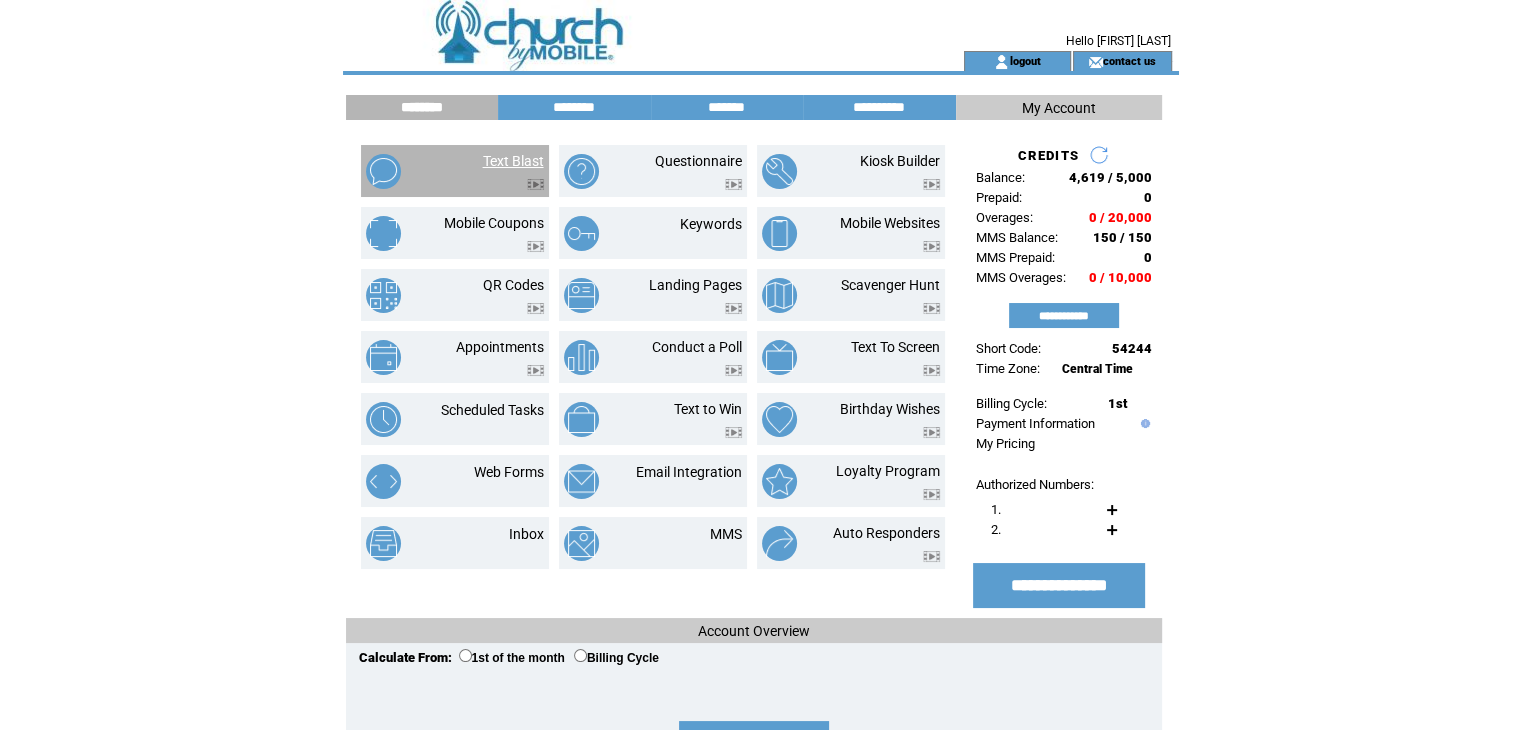 click on "Text Blast" at bounding box center [513, 161] 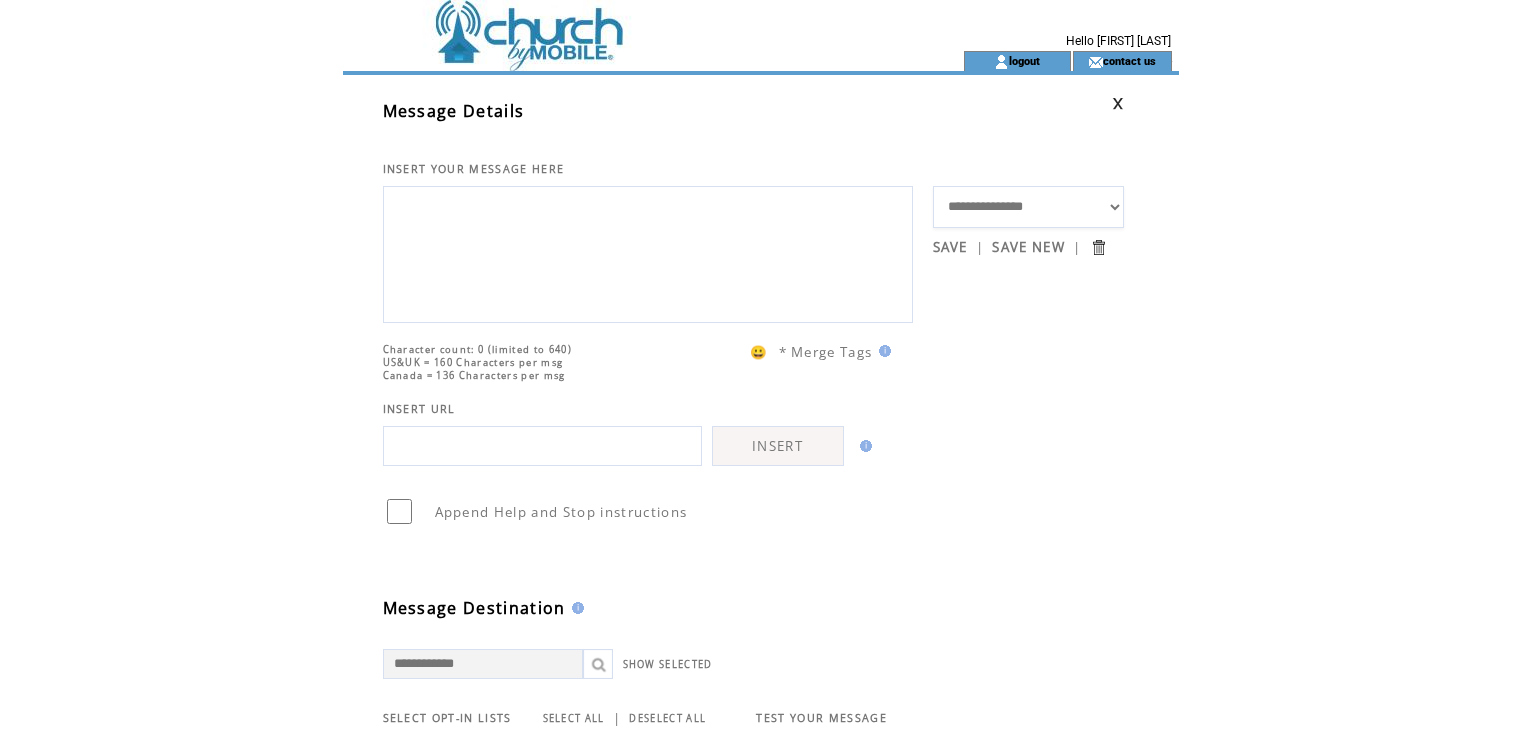 scroll, scrollTop: 0, scrollLeft: 0, axis: both 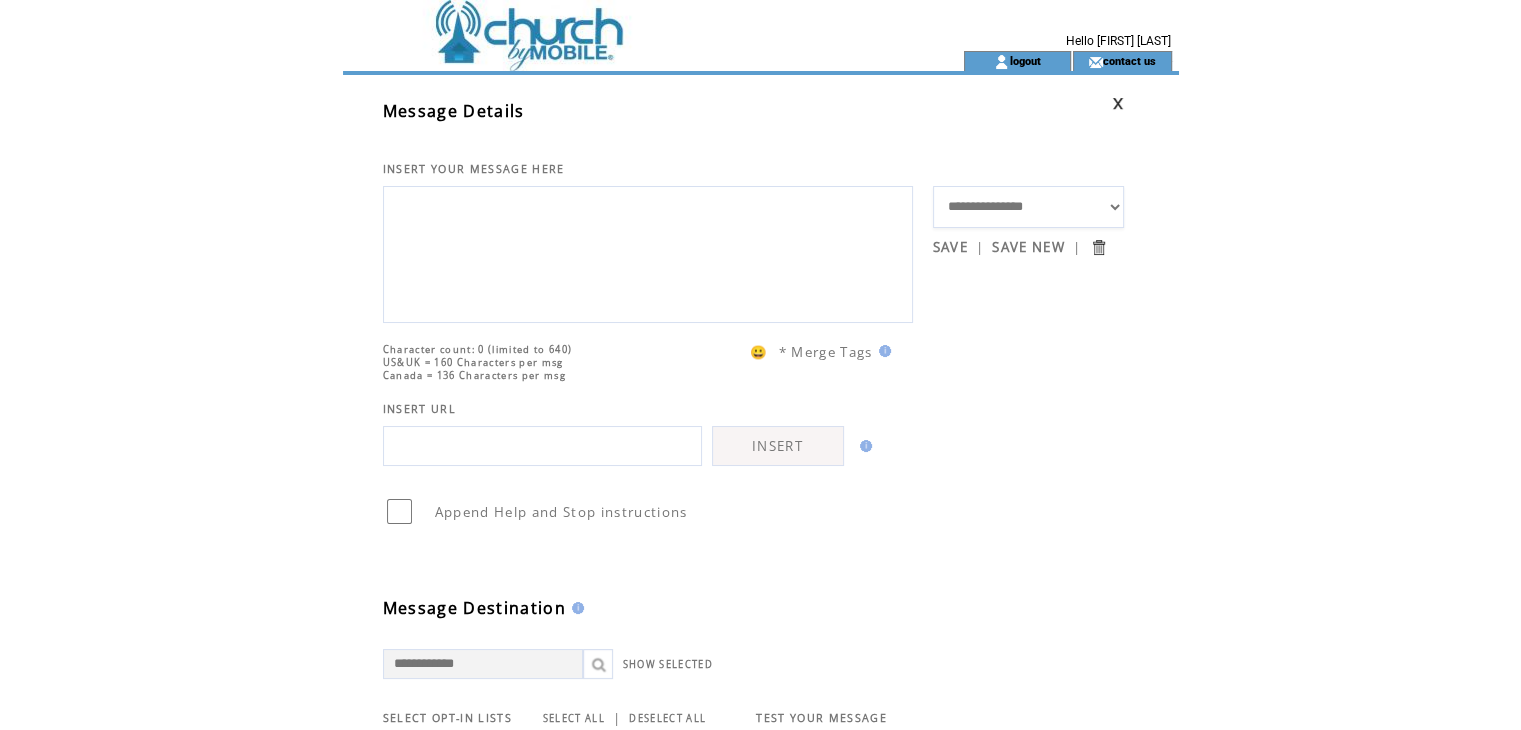 click on "**********" at bounding box center (1029, 207) 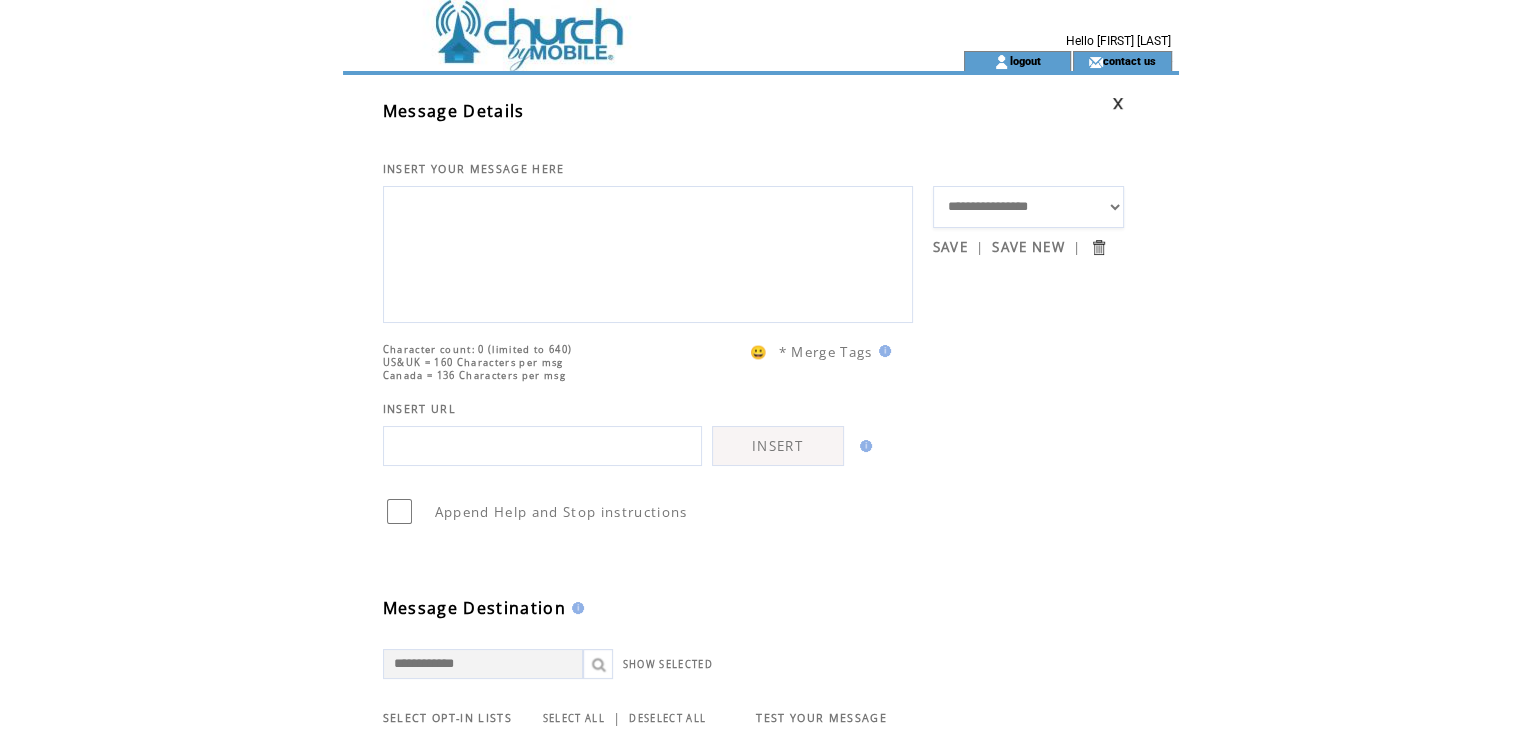 click on "**********" at bounding box center (1029, 207) 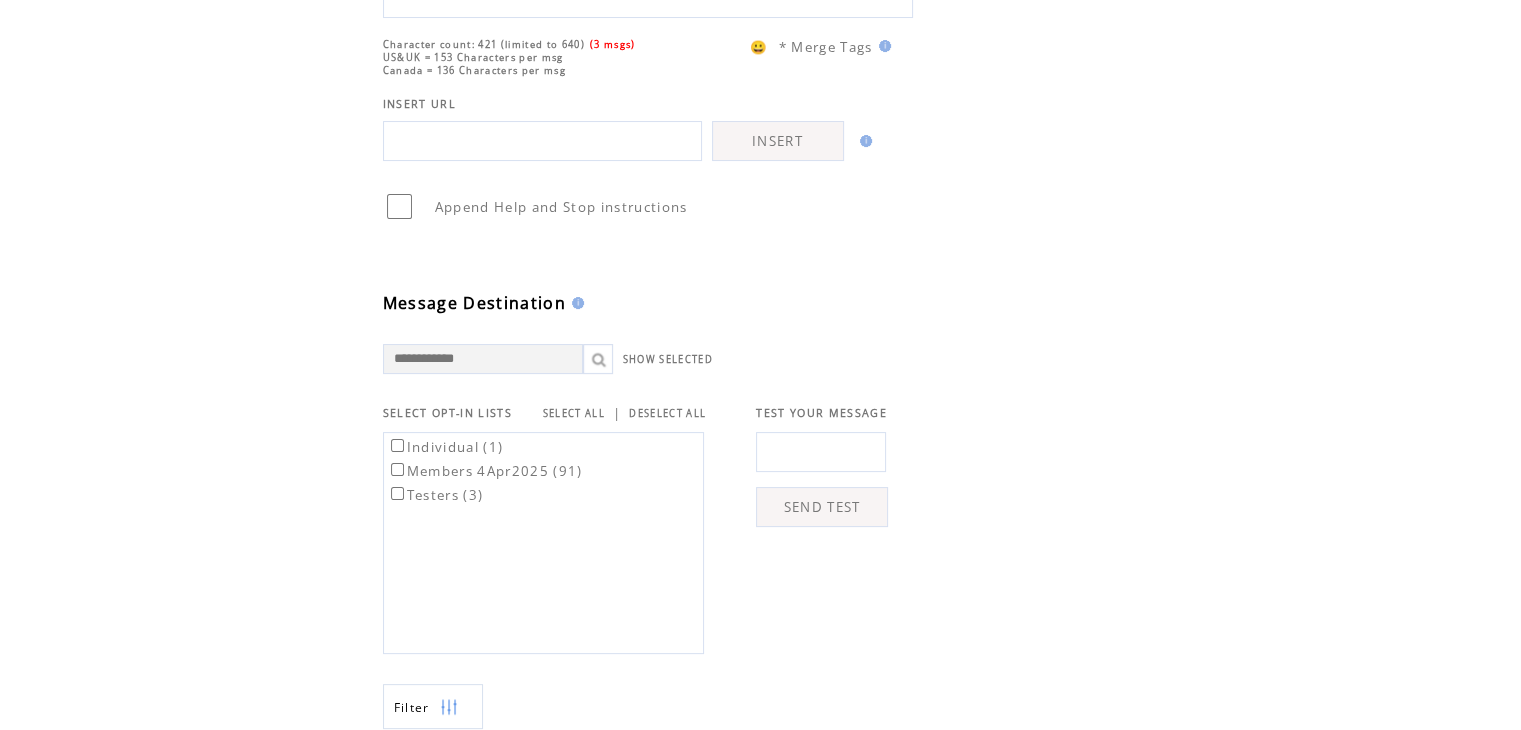 scroll, scrollTop: 332, scrollLeft: 0, axis: vertical 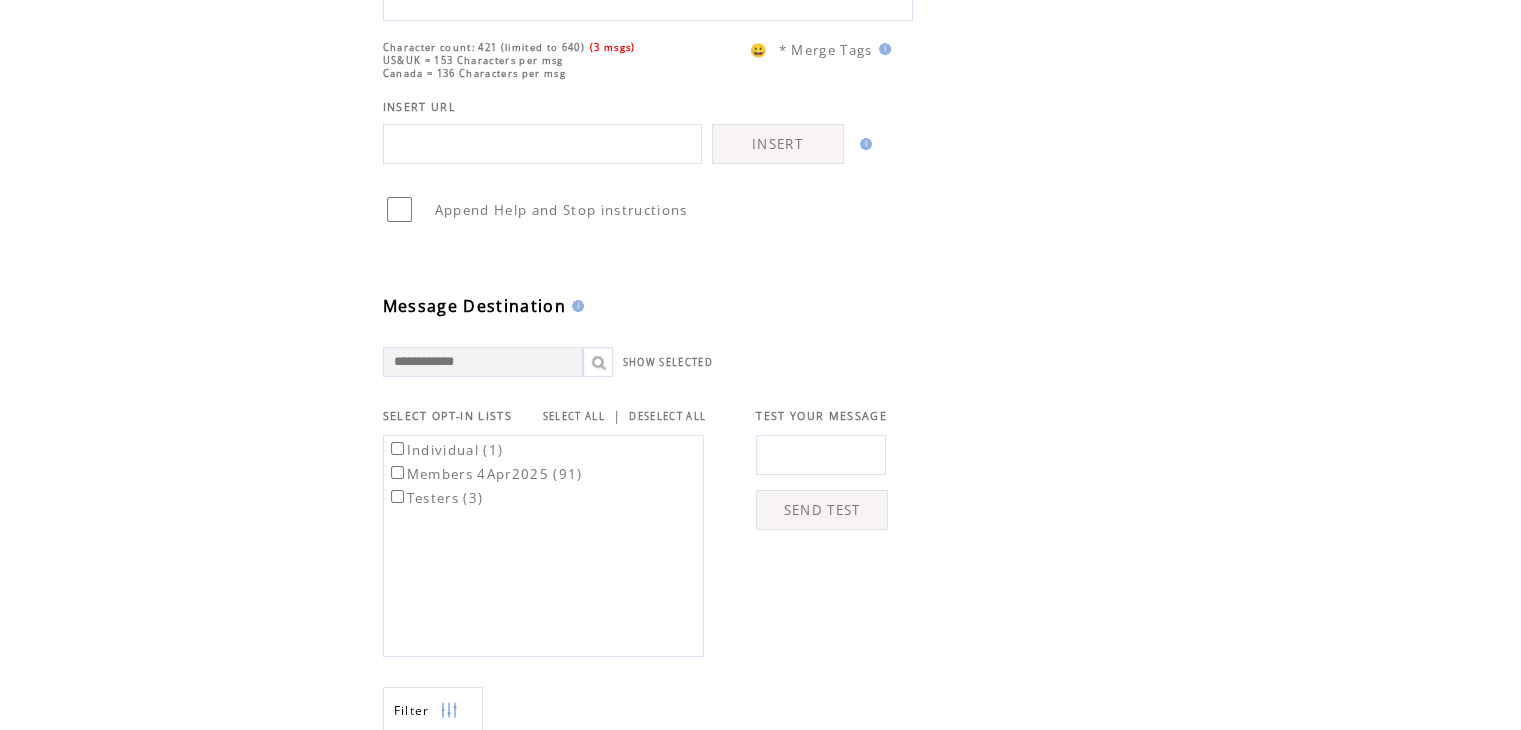 click at bounding box center [821, 455] 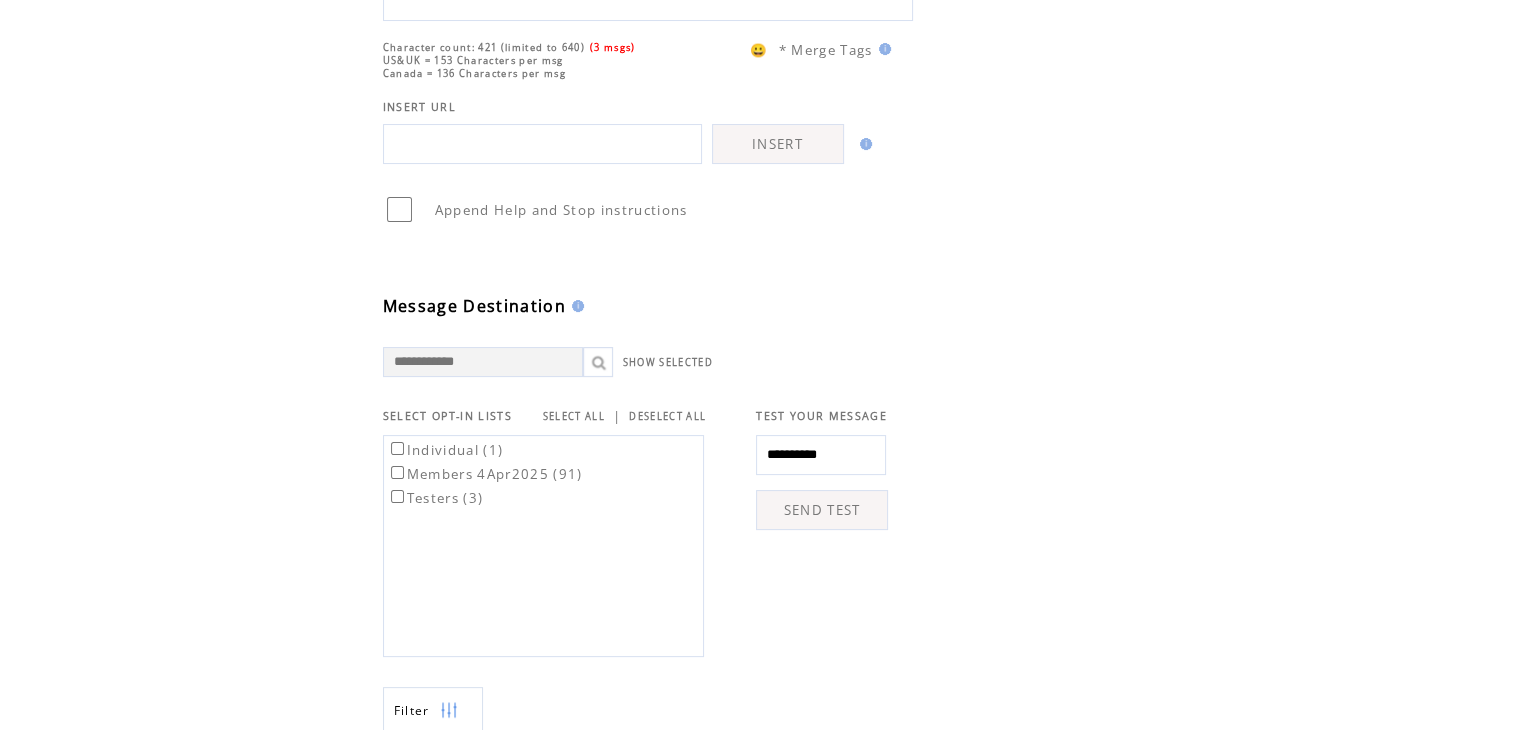 type on "**********" 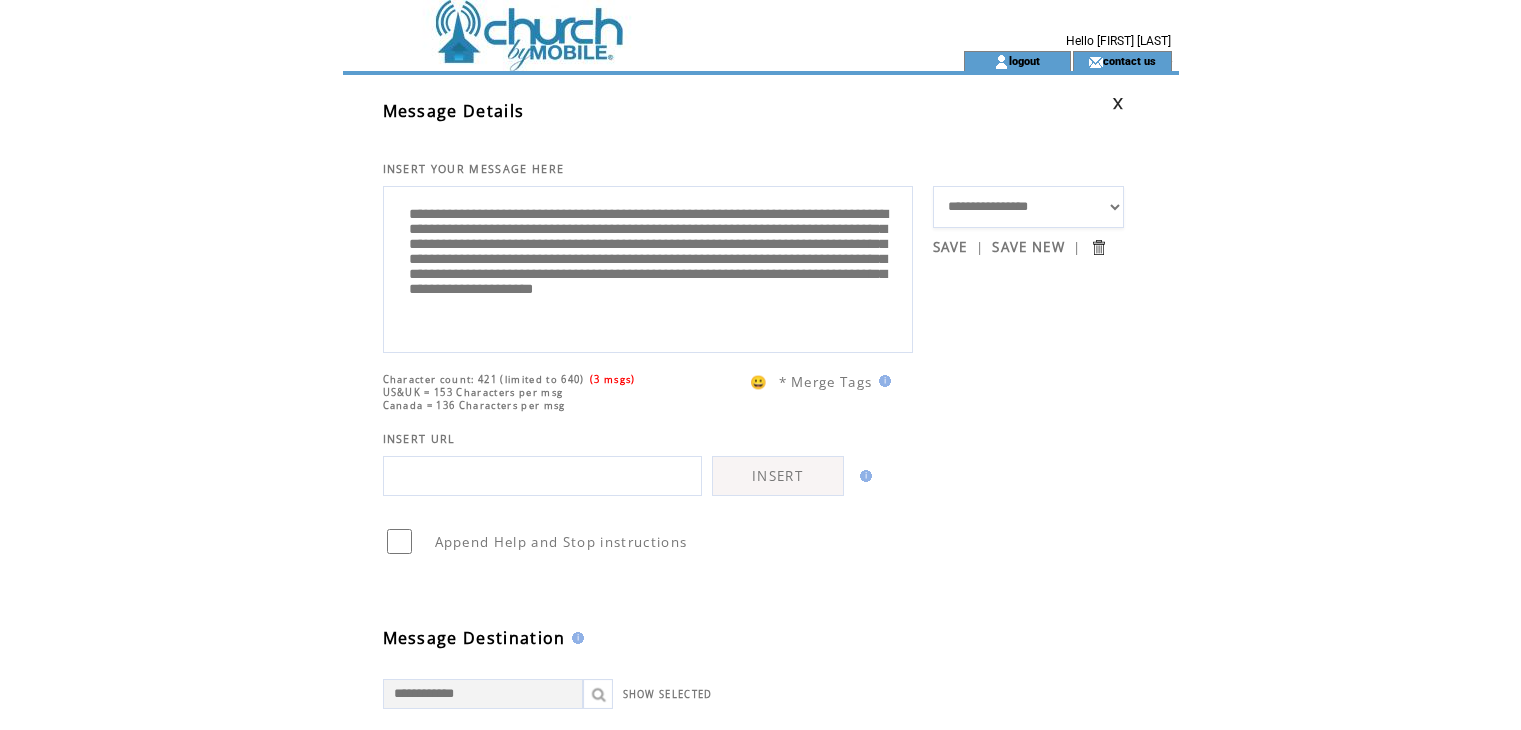 scroll, scrollTop: 0, scrollLeft: 0, axis: both 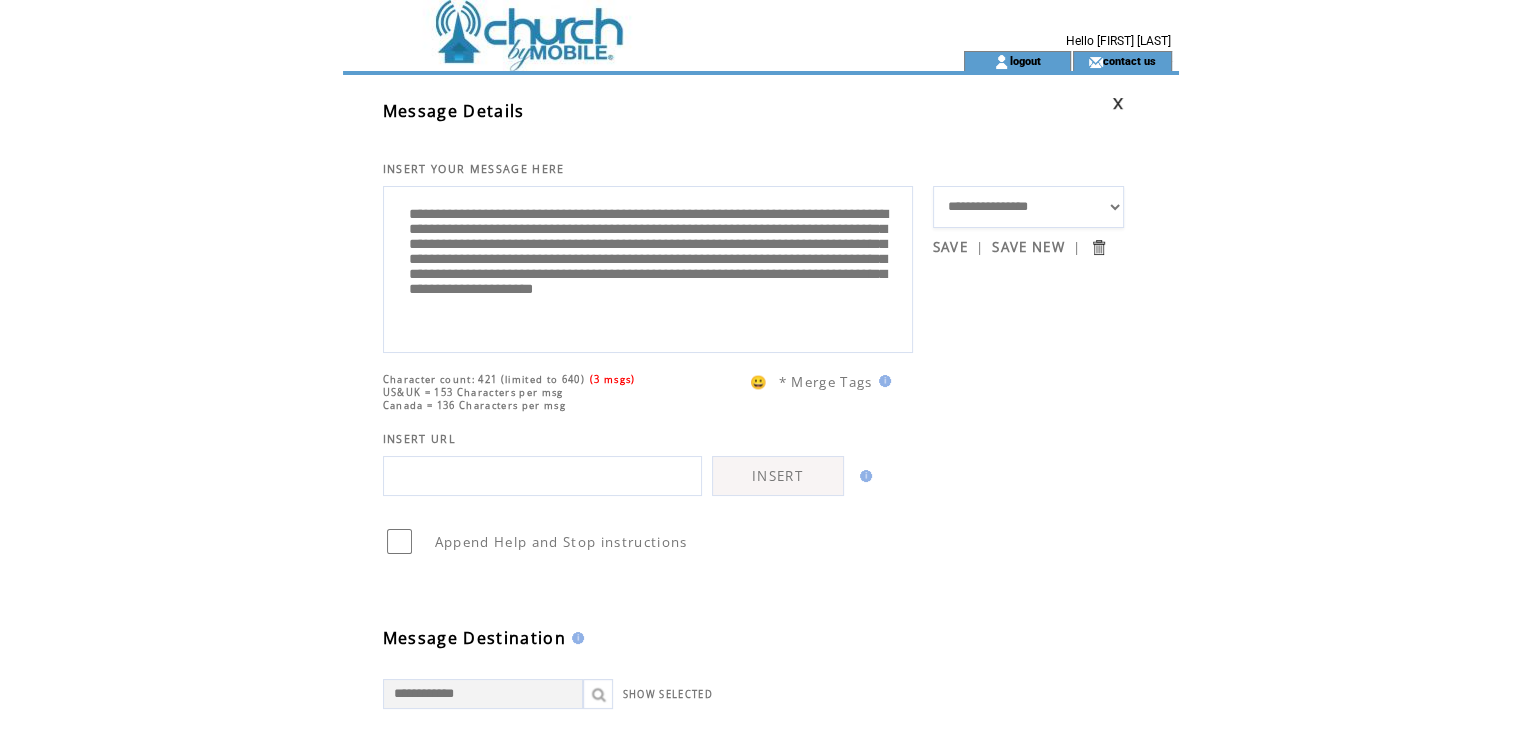 click on "**********" at bounding box center (754, 647) 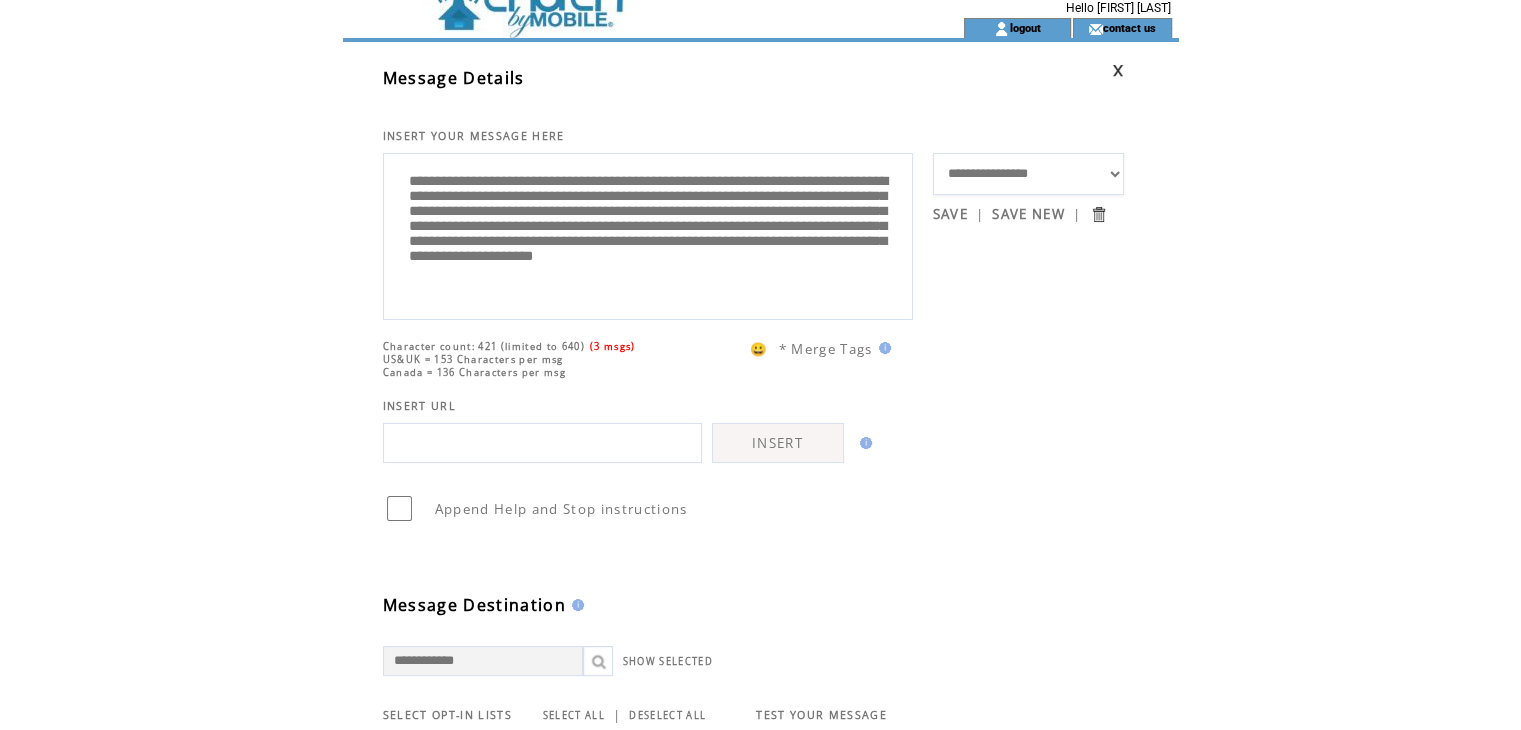 scroll, scrollTop: 37, scrollLeft: 0, axis: vertical 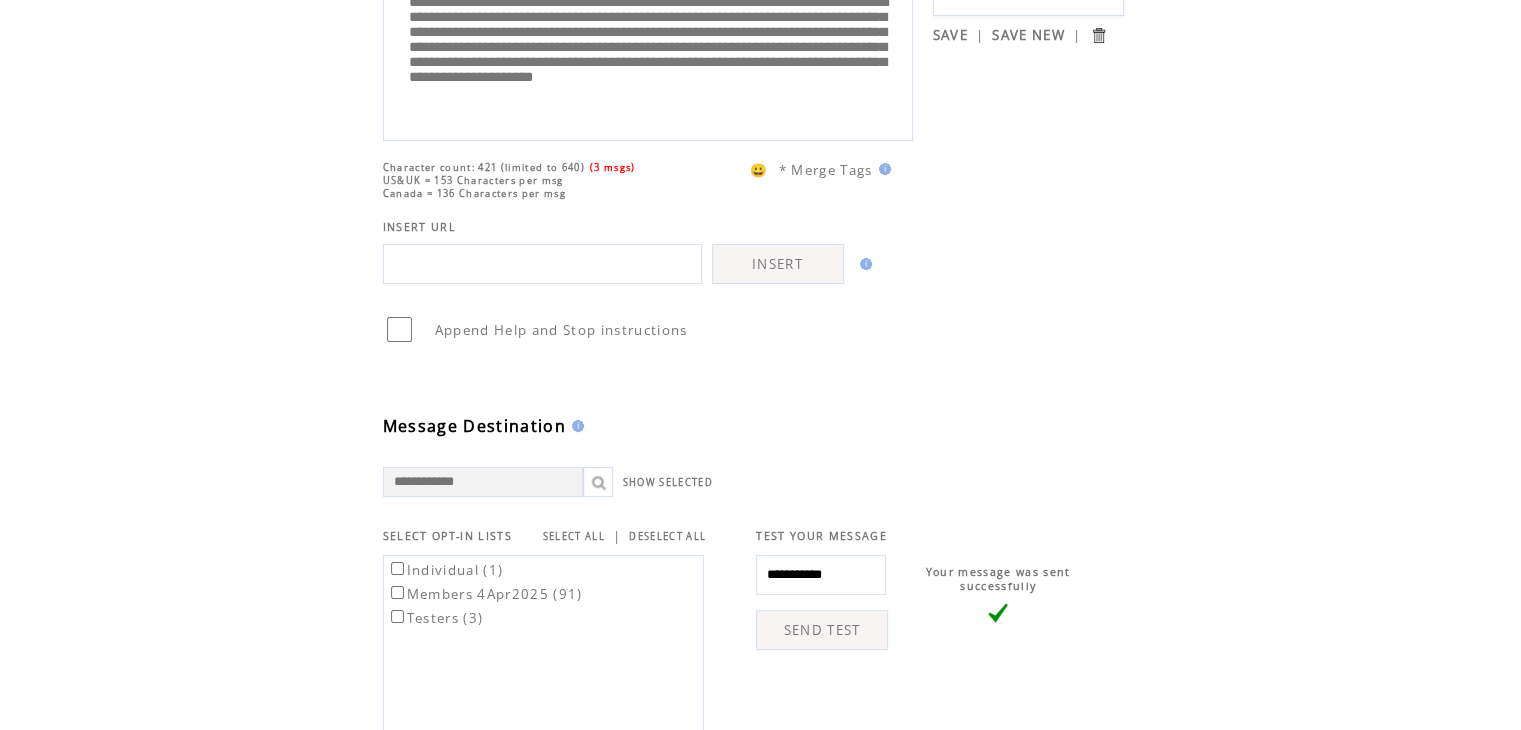 click on "**********" at bounding box center [821, 575] 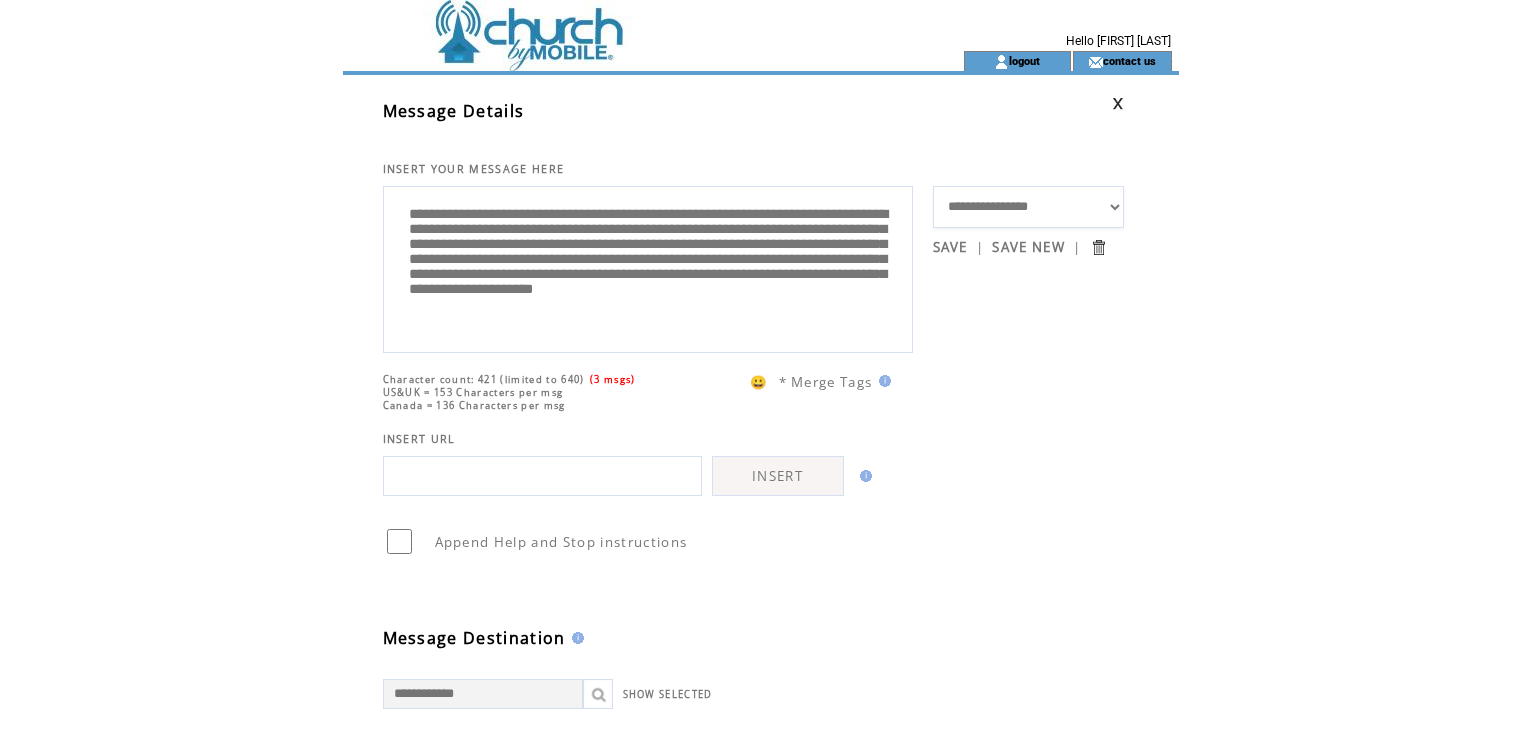 scroll, scrollTop: 0, scrollLeft: 0, axis: both 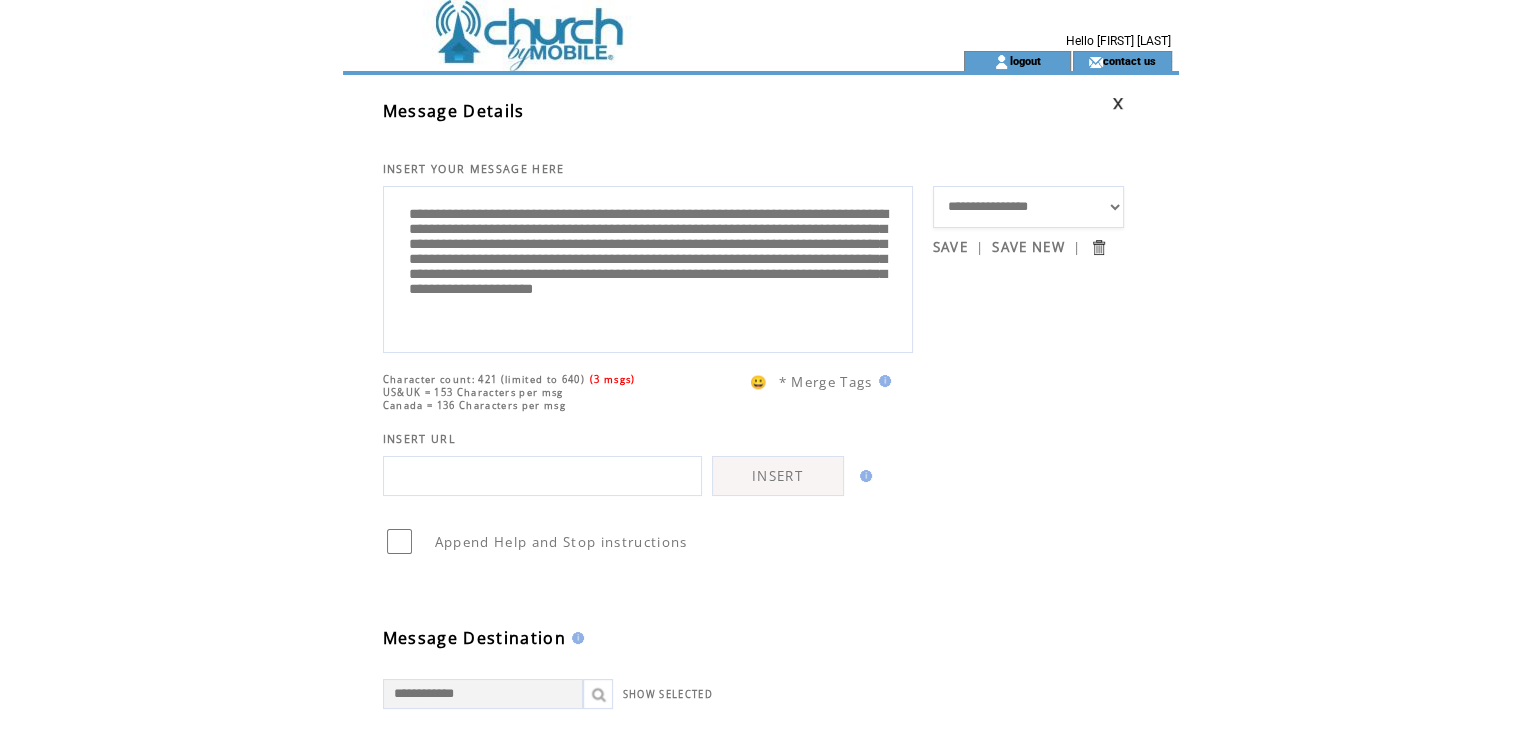 click on "Append Help and Stop instructions" at bounding box center (754, 526) 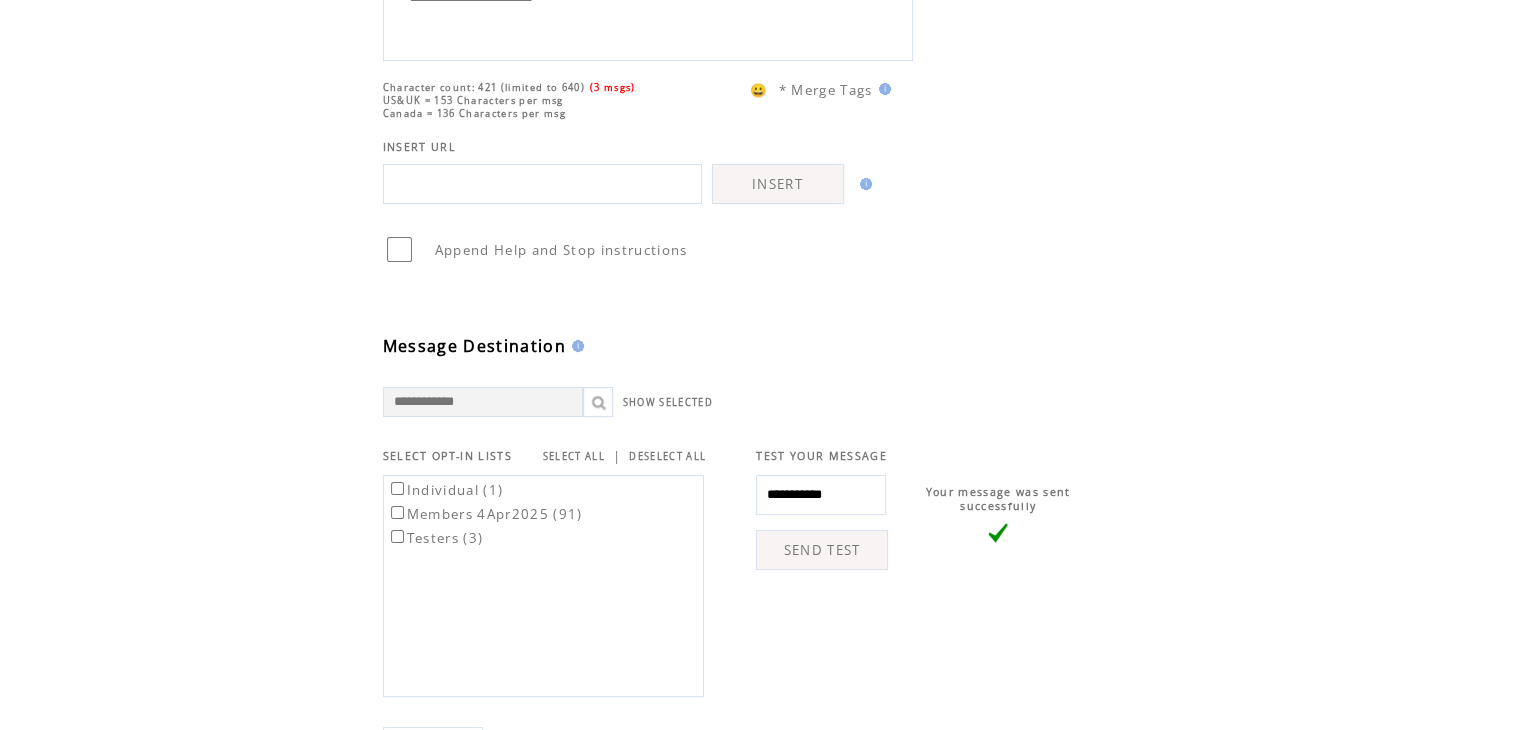 scroll, scrollTop: 293, scrollLeft: 0, axis: vertical 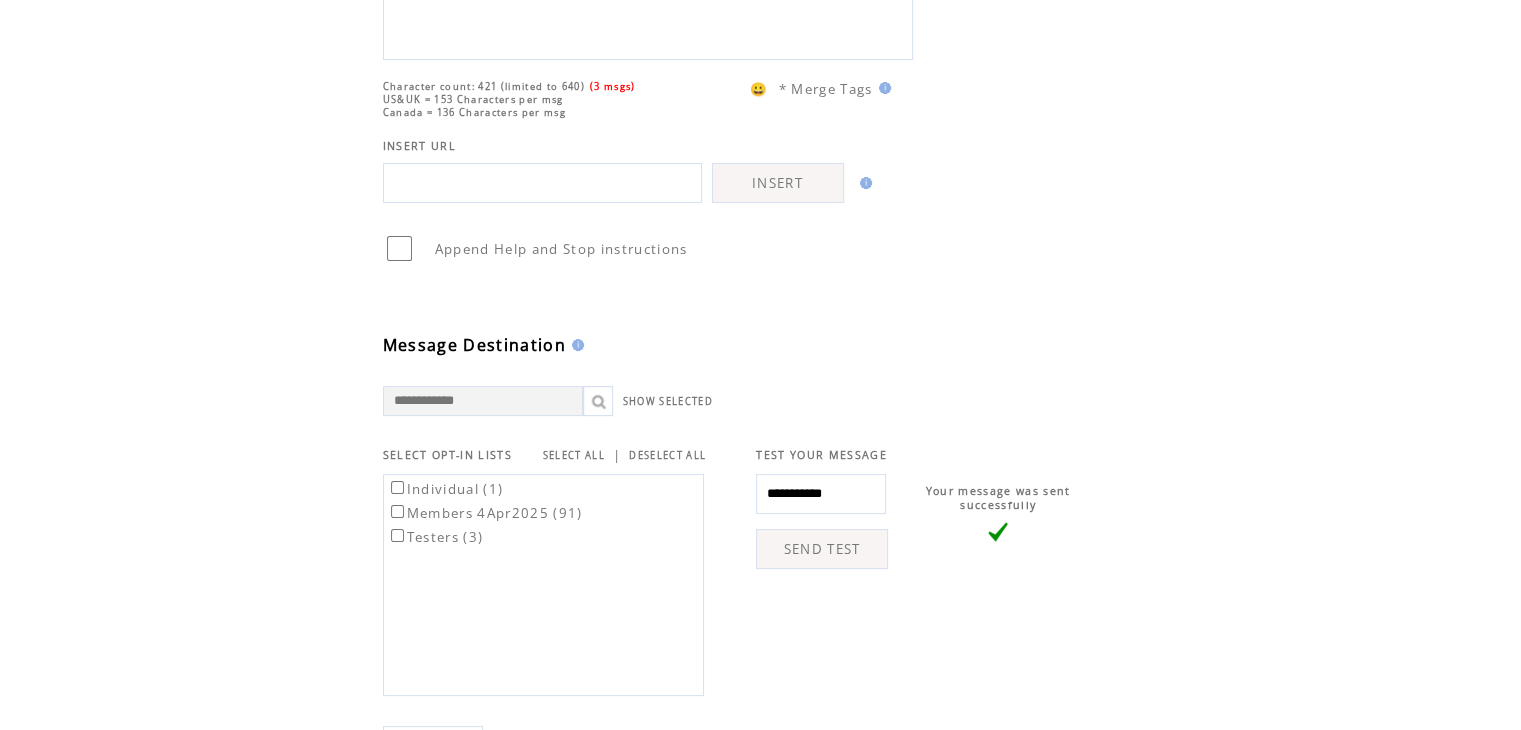 click on "Members 4Apr2025 (91)" at bounding box center (485, 513) 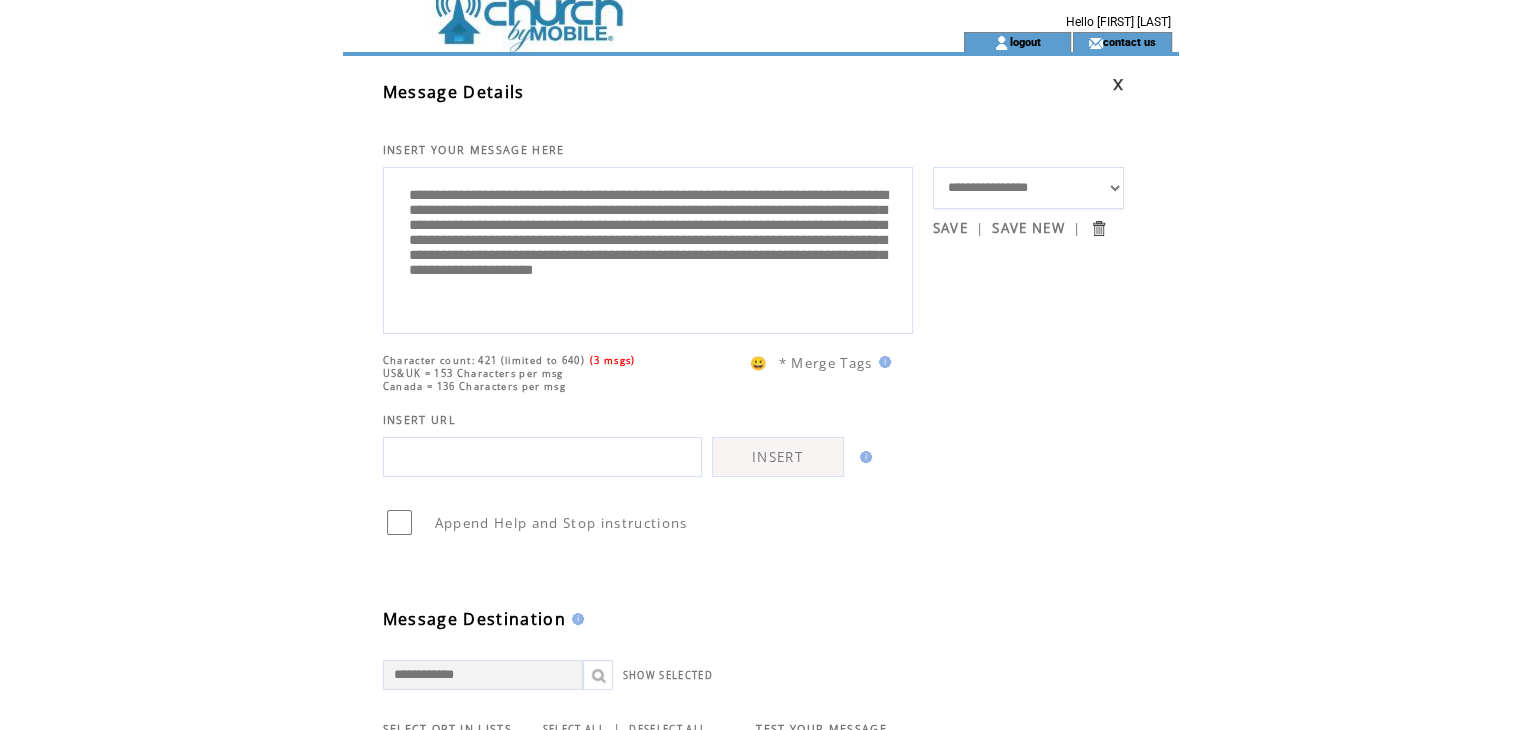 scroll, scrollTop: 0, scrollLeft: 0, axis: both 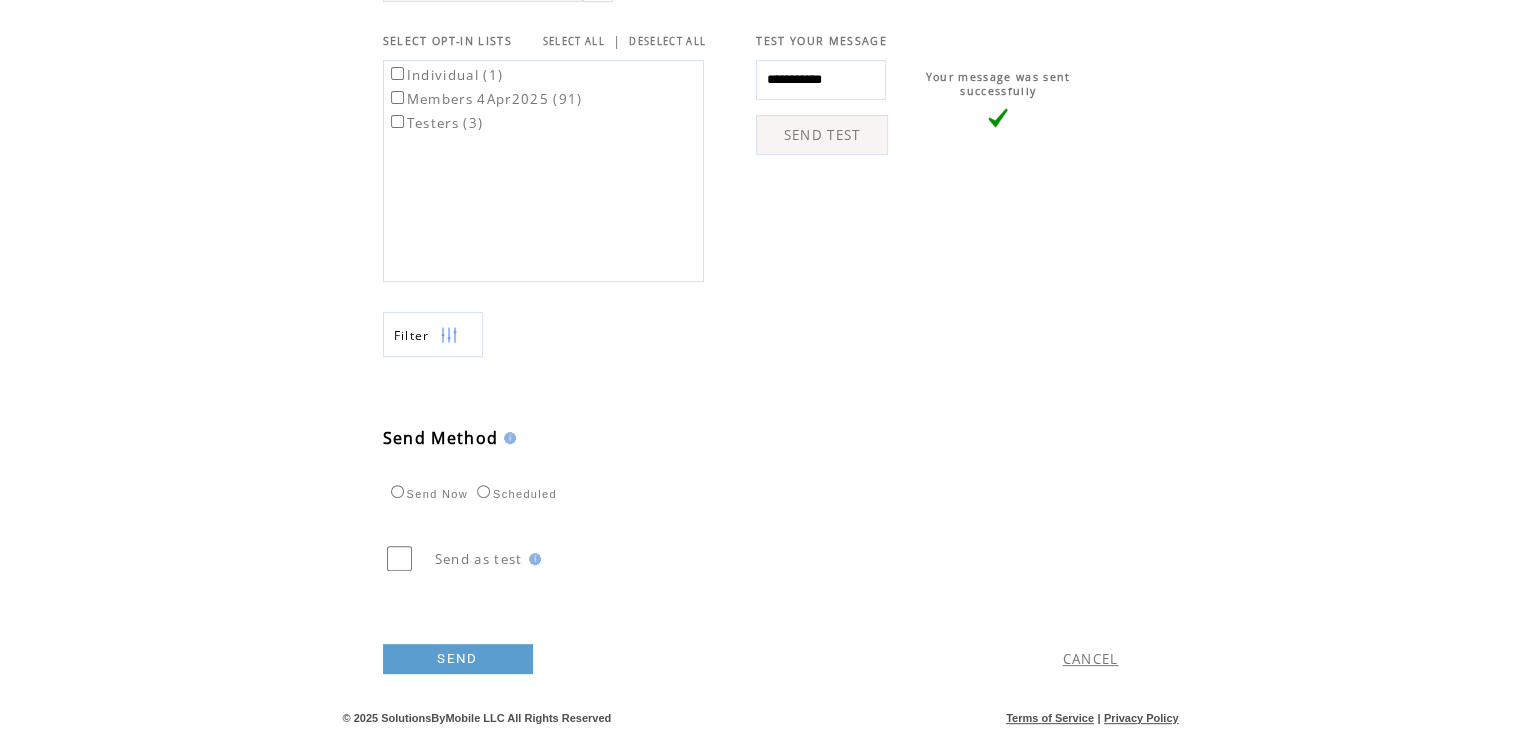 click on "SEND" at bounding box center [458, 659] 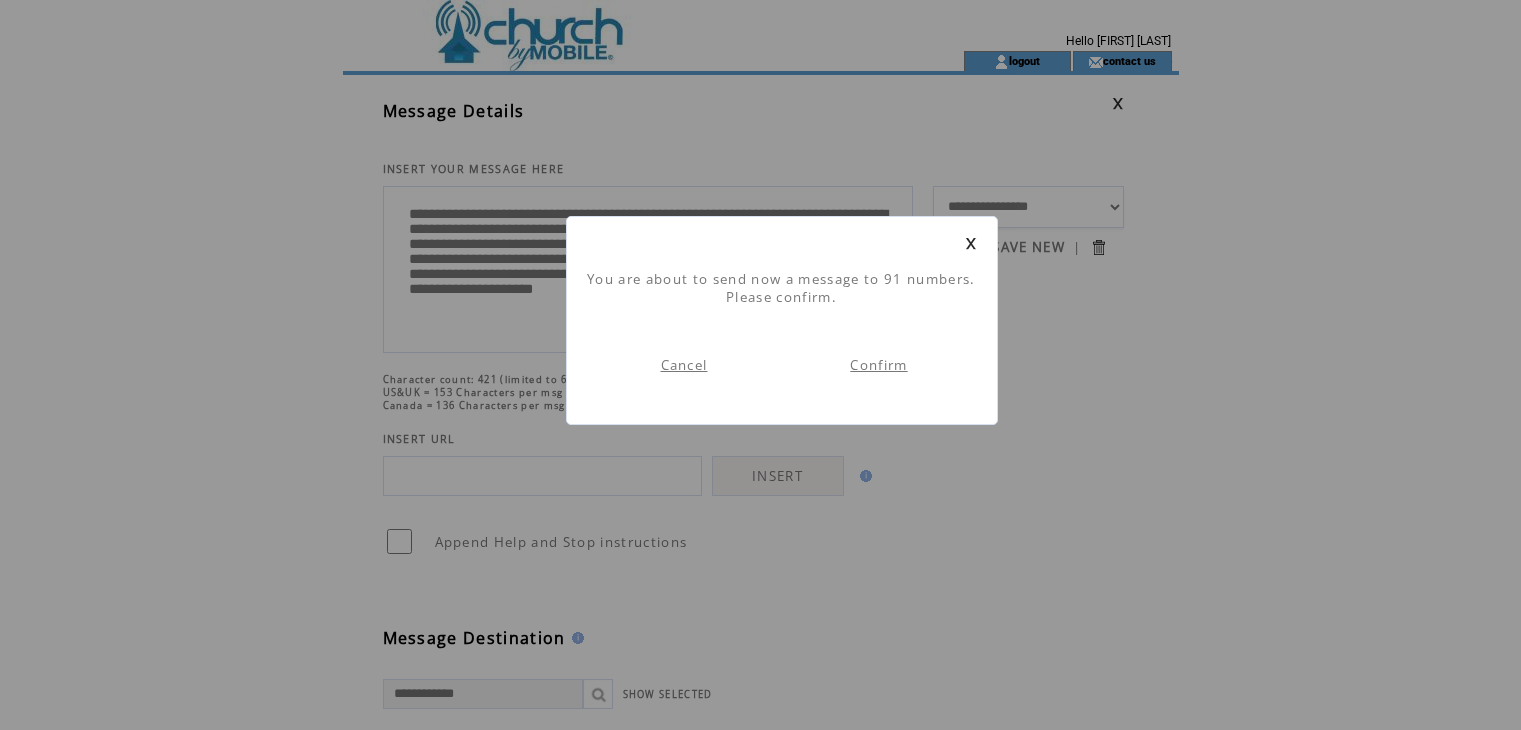 scroll, scrollTop: 0, scrollLeft: 0, axis: both 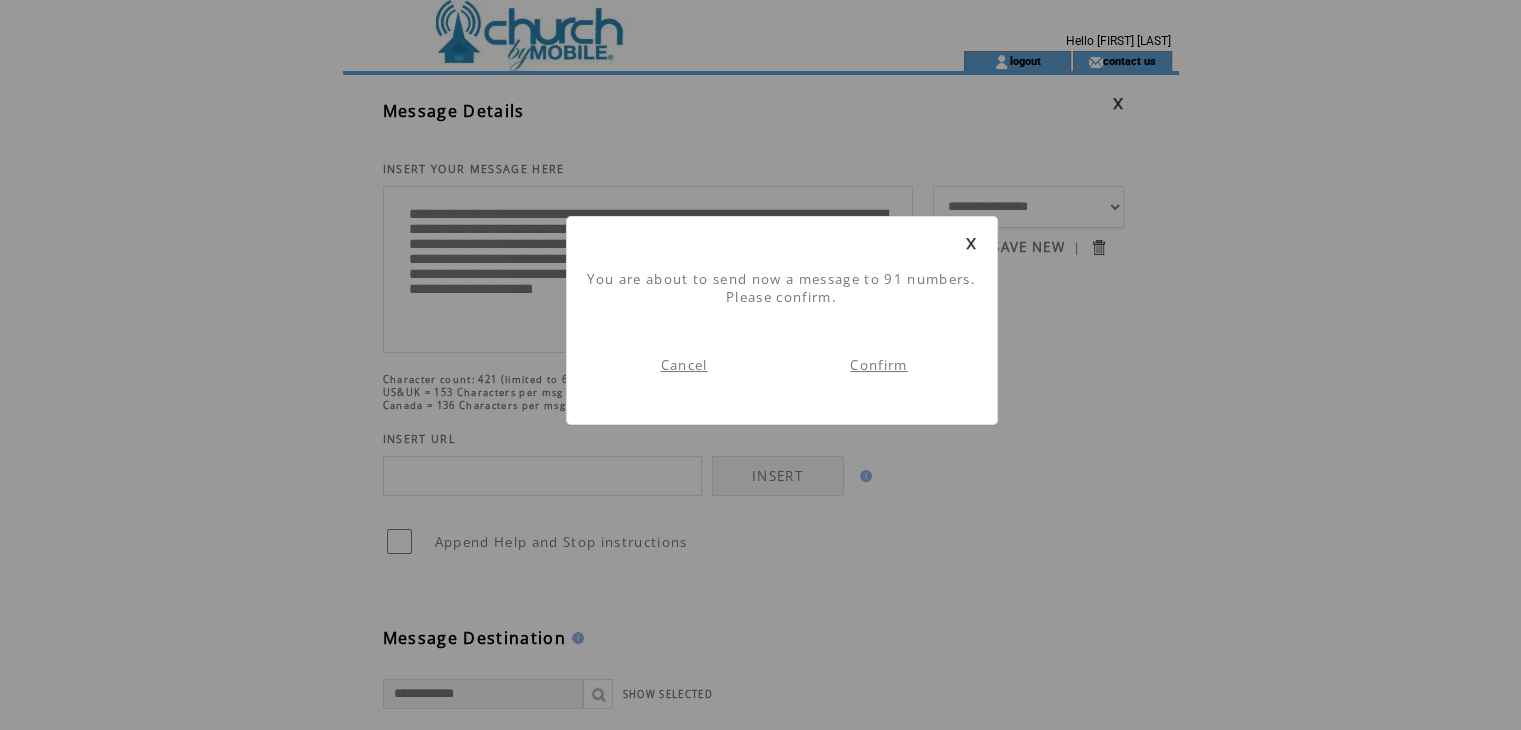 click on "Confirm" at bounding box center [878, 365] 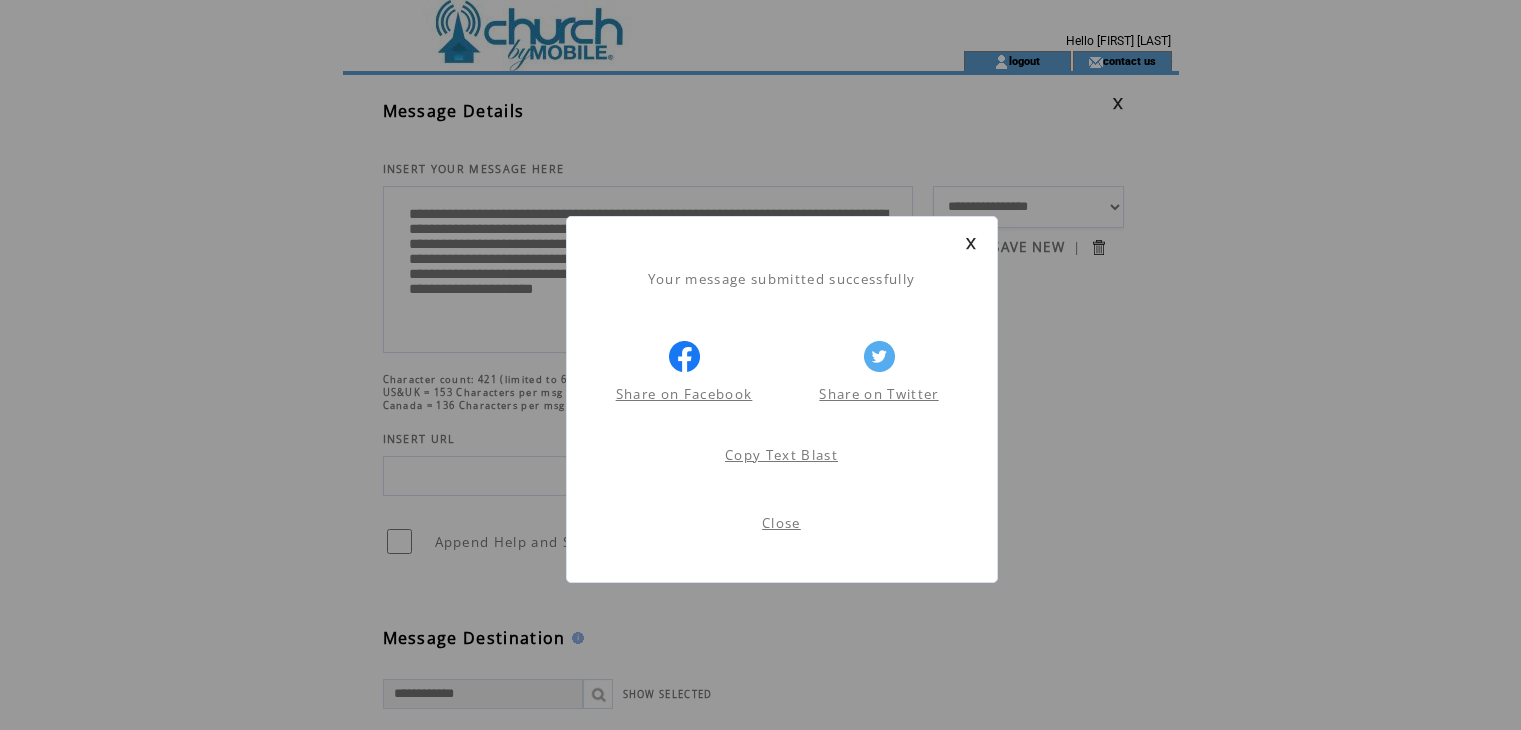 scroll, scrollTop: 0, scrollLeft: 0, axis: both 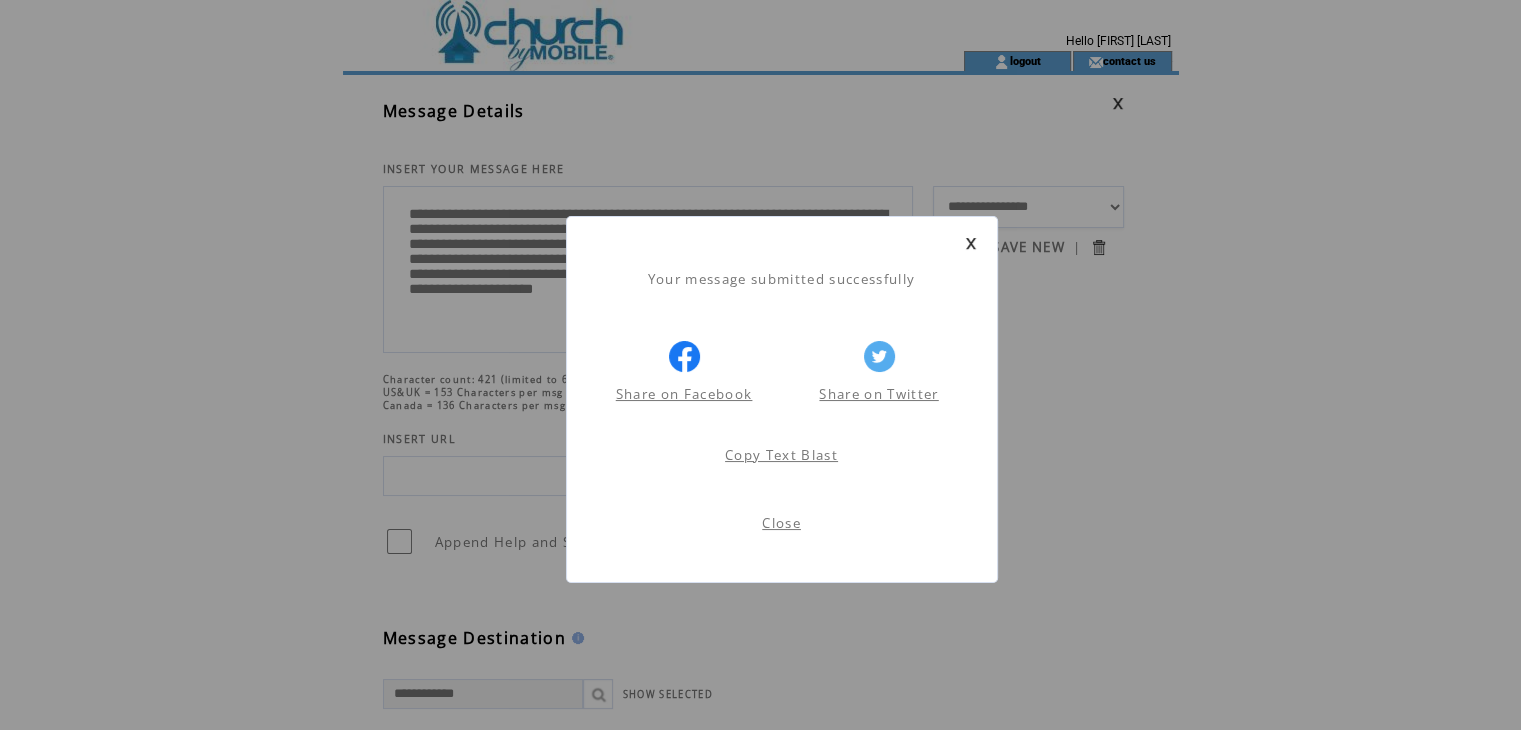click on "Close" at bounding box center (781, 523) 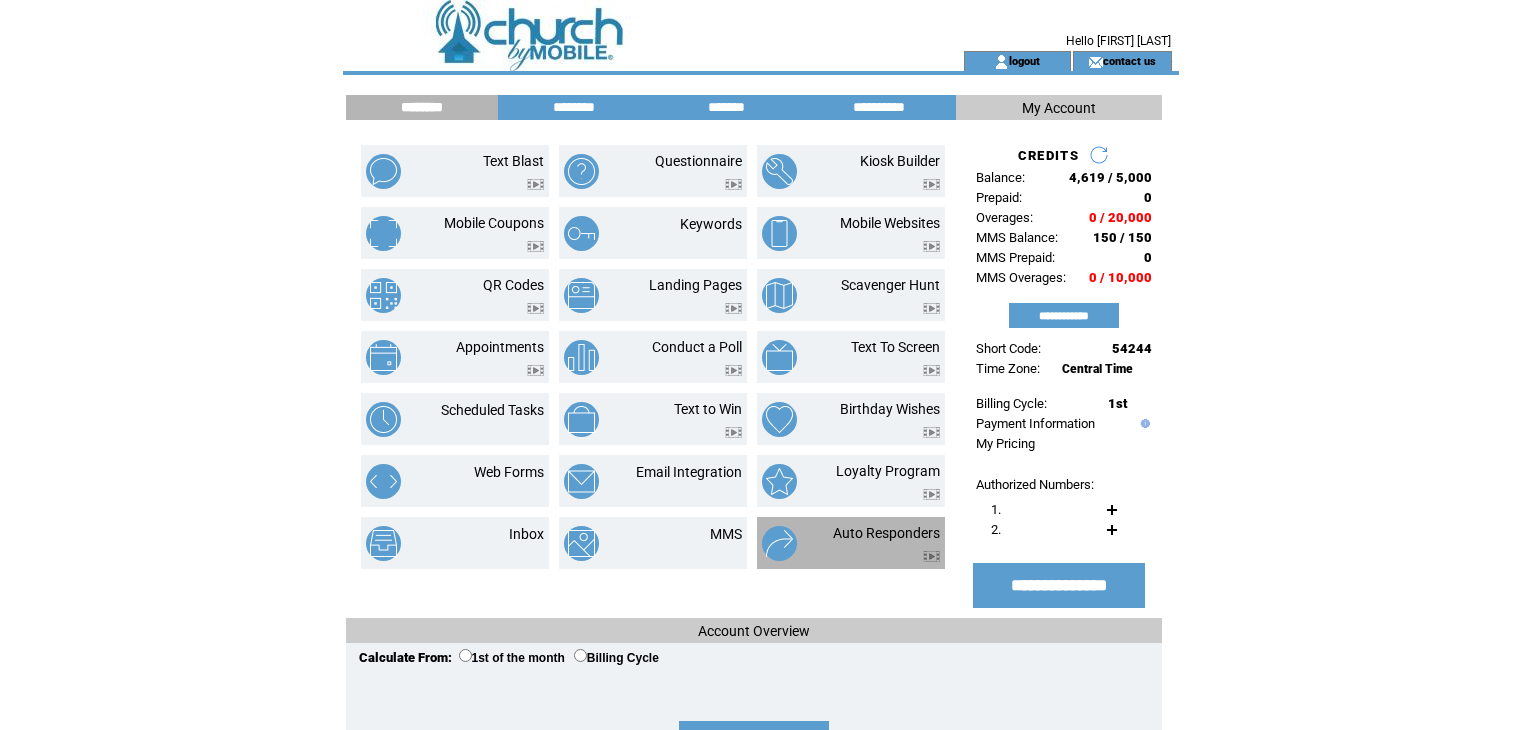 scroll, scrollTop: 0, scrollLeft: 0, axis: both 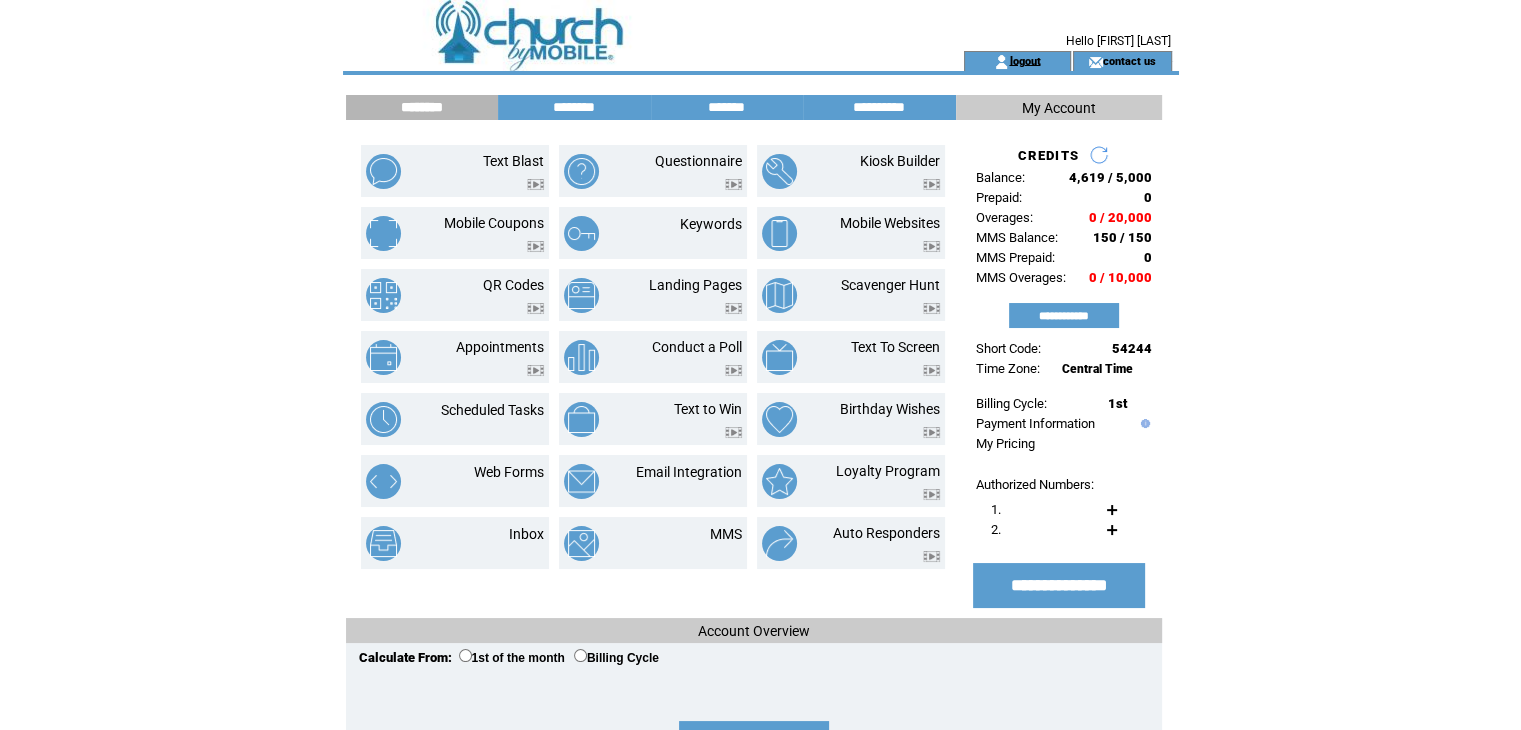 click on "logout" at bounding box center [1024, 60] 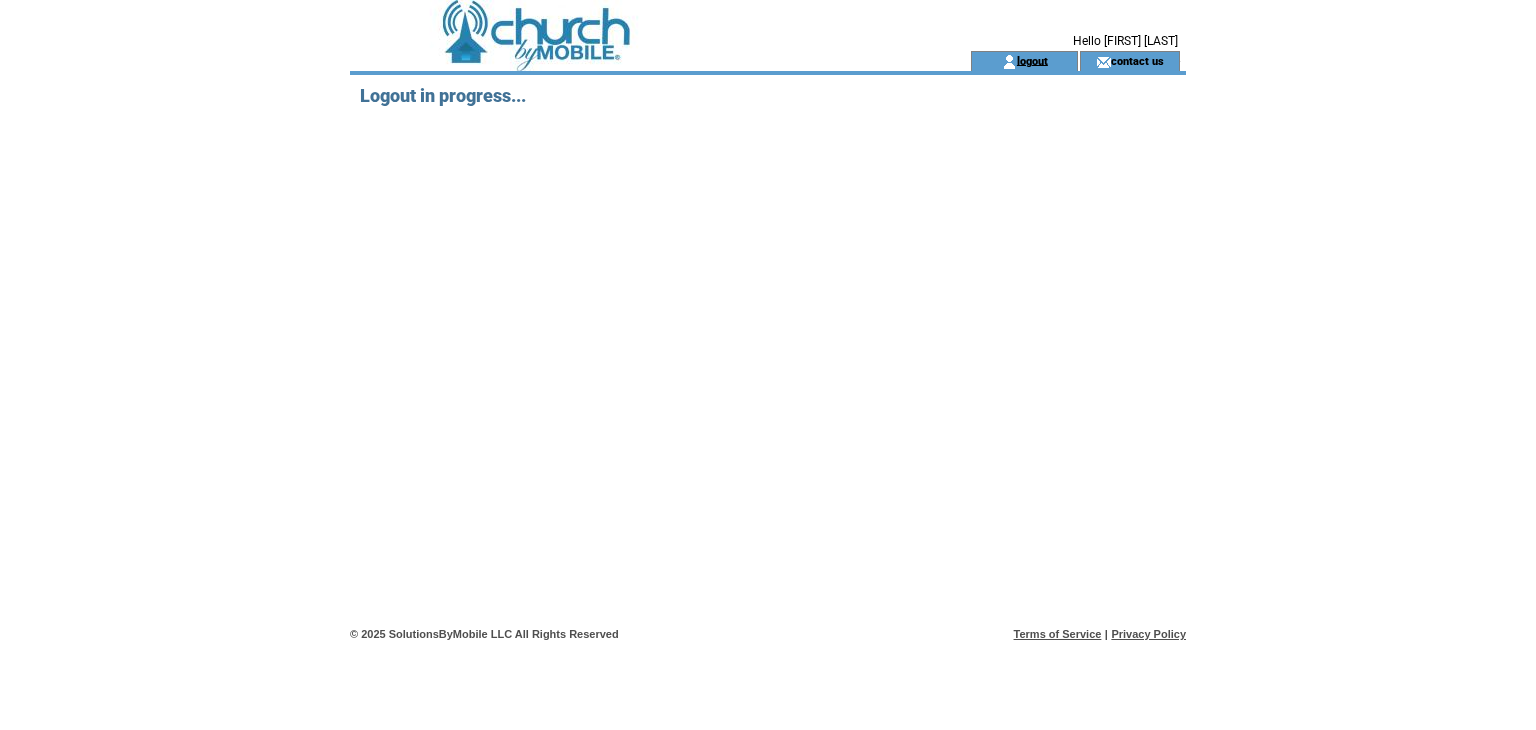 scroll, scrollTop: 0, scrollLeft: 0, axis: both 